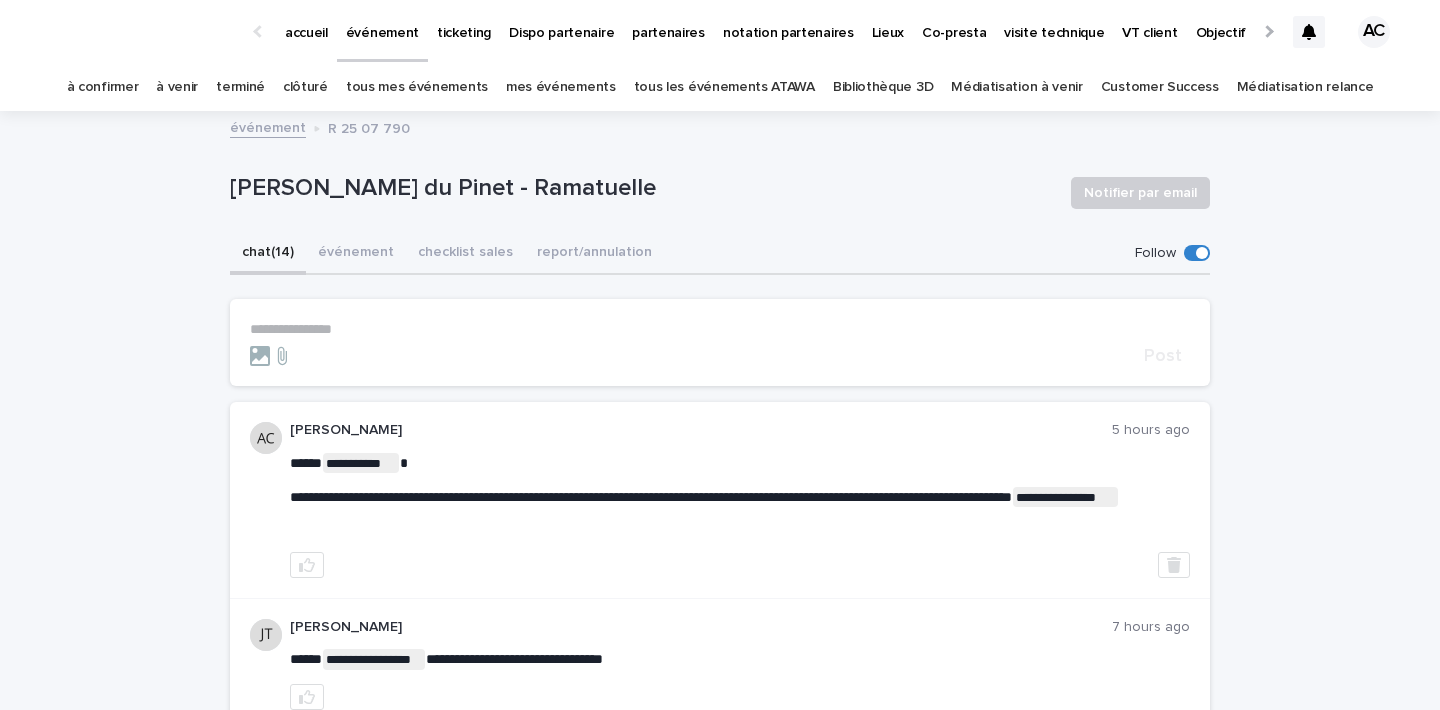 scroll, scrollTop: 0, scrollLeft: 0, axis: both 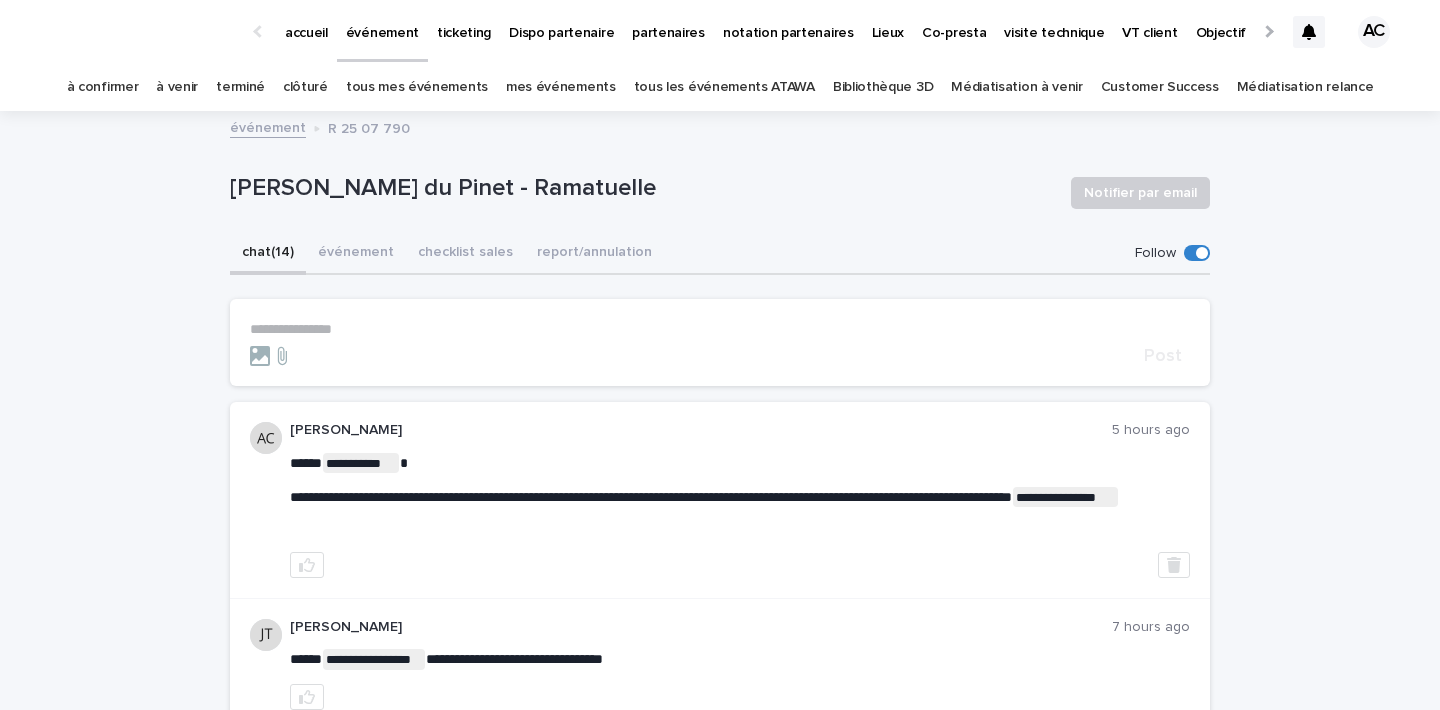 click on "ticketing" at bounding box center (464, 21) 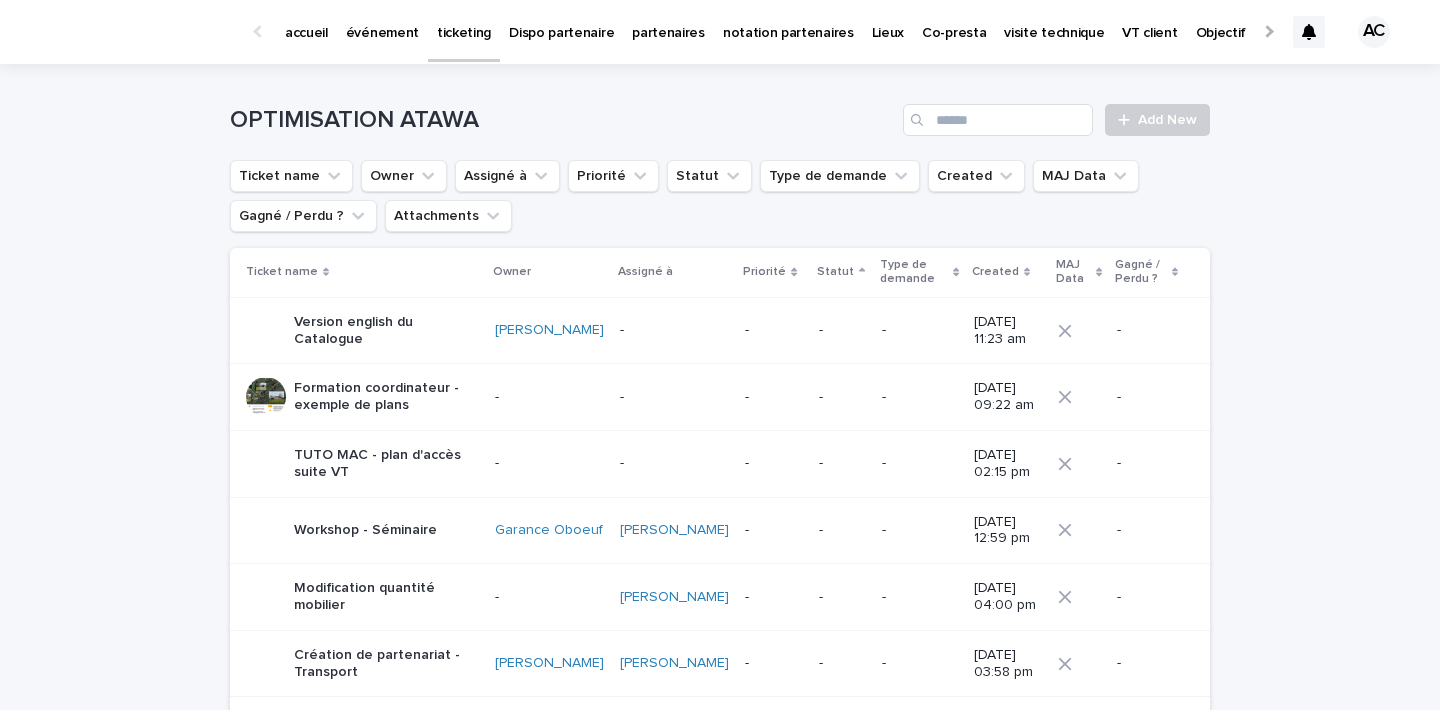 drag, startPoint x: 414, startPoint y: 168, endPoint x: 554, endPoint y: 478, distance: 340.14703 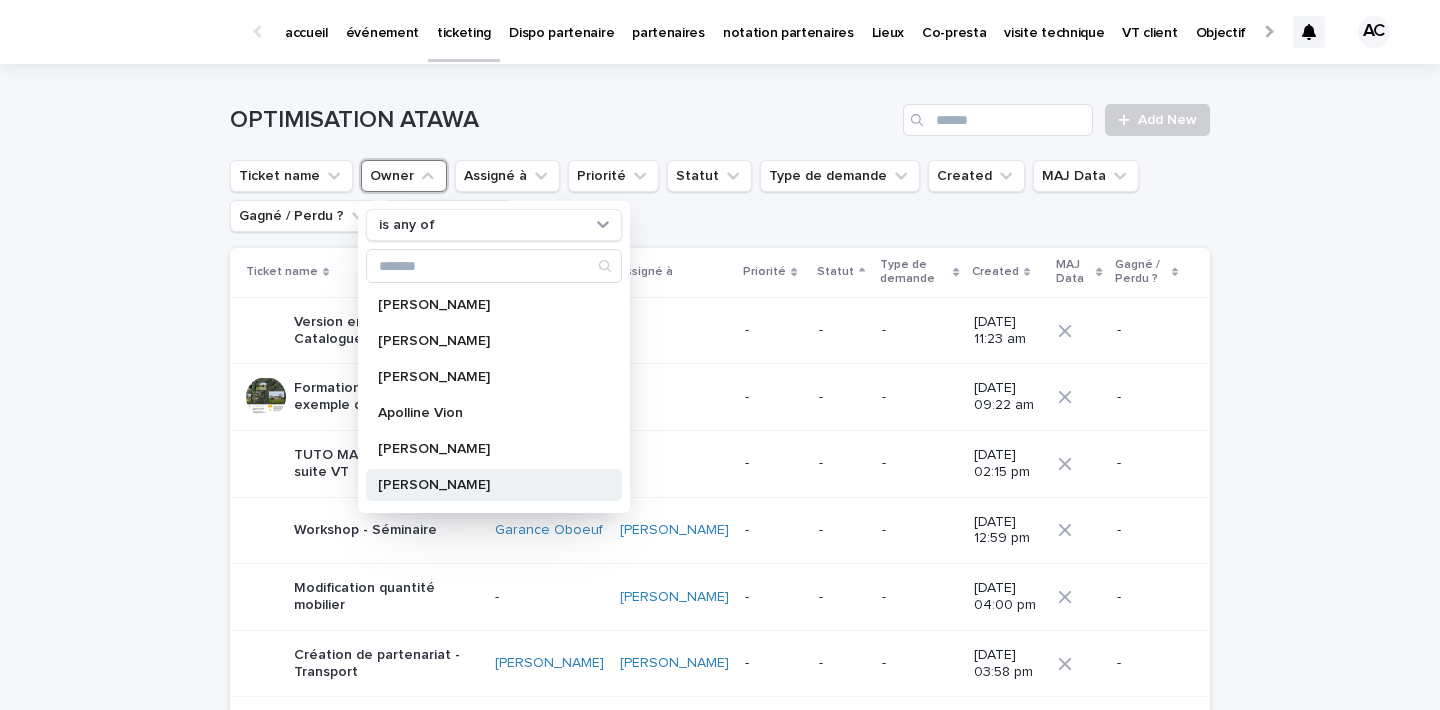 click on "[PERSON_NAME]" at bounding box center (484, 485) 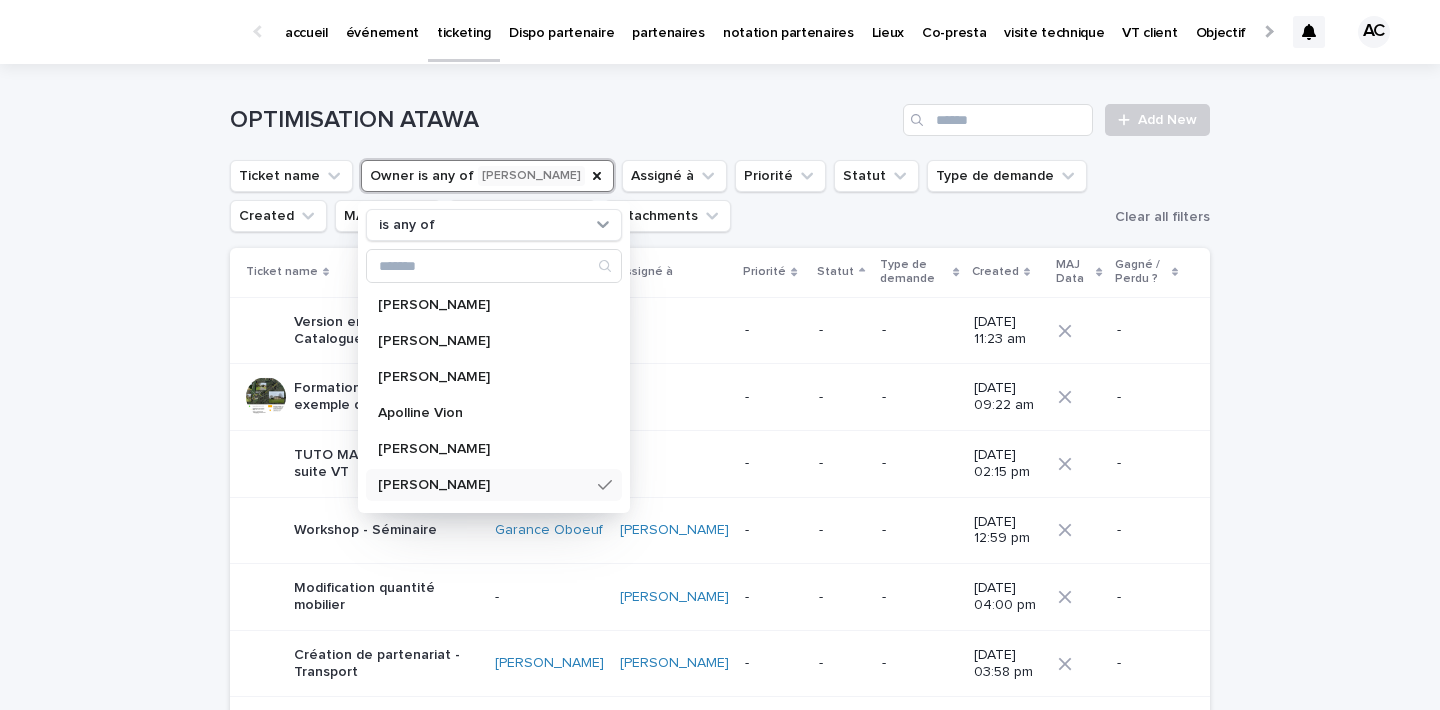 click on "Loading... Saving… Loading... Saving… OPTIMISATION ATAWA Add New Ticket name Owner is any of [PERSON_NAME] is any of [PERSON_NAME] [PERSON_NAME] [PERSON_NAME] [PERSON_NAME] [PERSON_NAME] [PERSON_NAME] [PERSON_NAME] [PERSON_NAME] [PERSON_NAME] [PERSON_NAME] [PERSON_NAME] [PERSON_NAME] Garance Oboeuf [PERSON_NAME] [PERSON_NAME] [PERSON_NAME] [PERSON_NAME] [PERSON_NAME] [PERSON_NAME] [PERSON_NAME] [PERSON_NAME] [PERSON_NAME] [PERSON_NAME] [PERSON_NAME] [PERSON_NAME] [PERSON_NAME] [PERSON_NAME] [PERSON_NAME] [PERSON_NAME] Assigné à Priorité Statut Type de demande Created MAJ Data Gagné / Perdu ? Attachments Clear all filters Ticket name Owner Assigné à Priorité Statut Type de demande Created MAJ Data Gagné / Perdu ? Version english du Catalogue [PERSON_NAME]   - - - - [DATE] 11:23 am - Formation coordinateur - exemple de plans - - - - - - - -" at bounding box center [720, 1311] 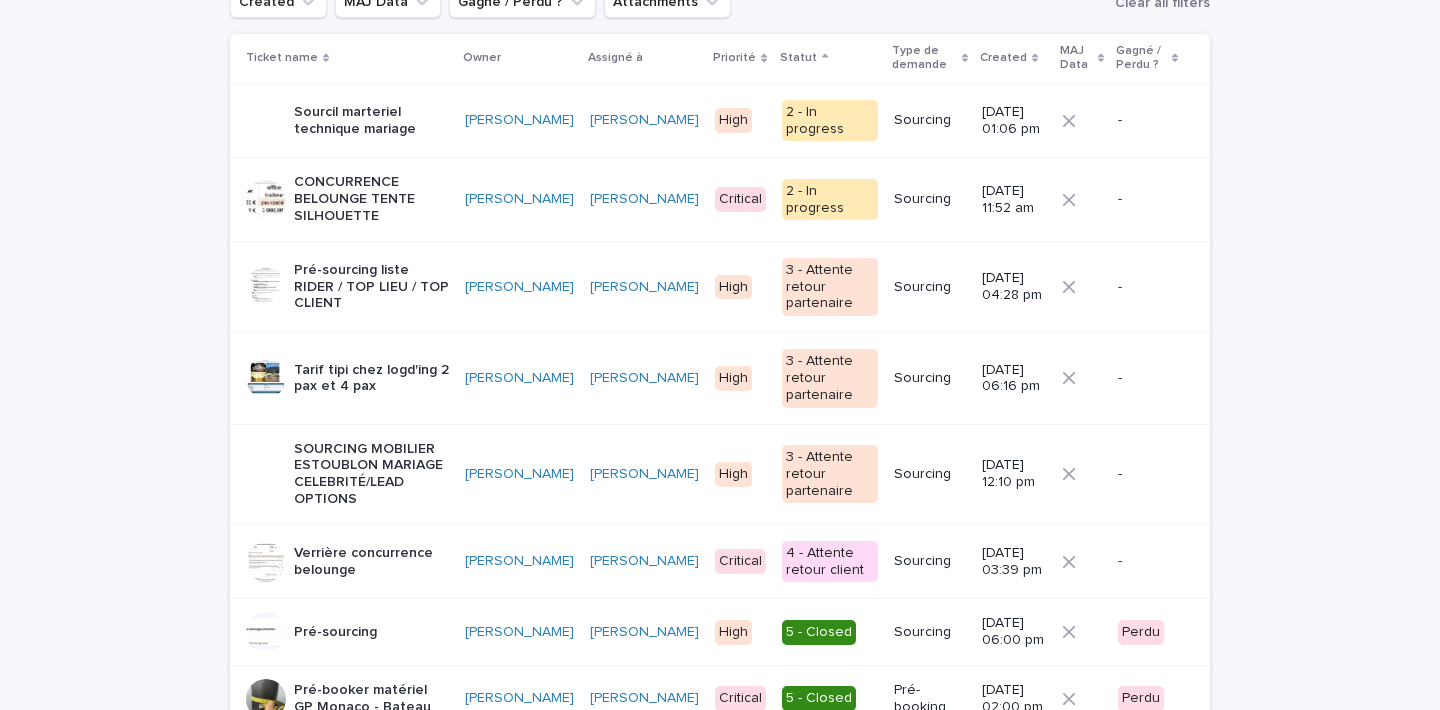 scroll, scrollTop: 251, scrollLeft: 0, axis: vertical 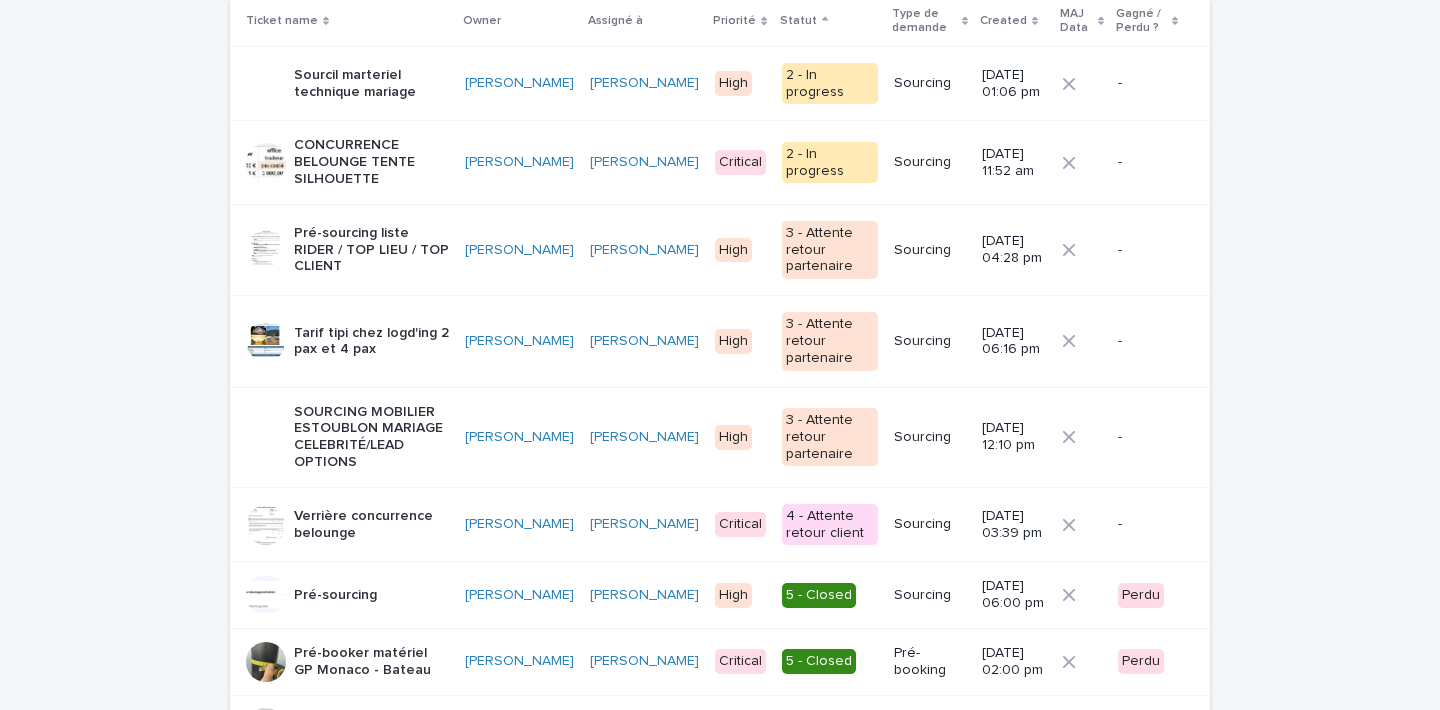 click on "Tarif tipi chez logd'ing 2 pax et 4 pax" at bounding box center (371, 342) 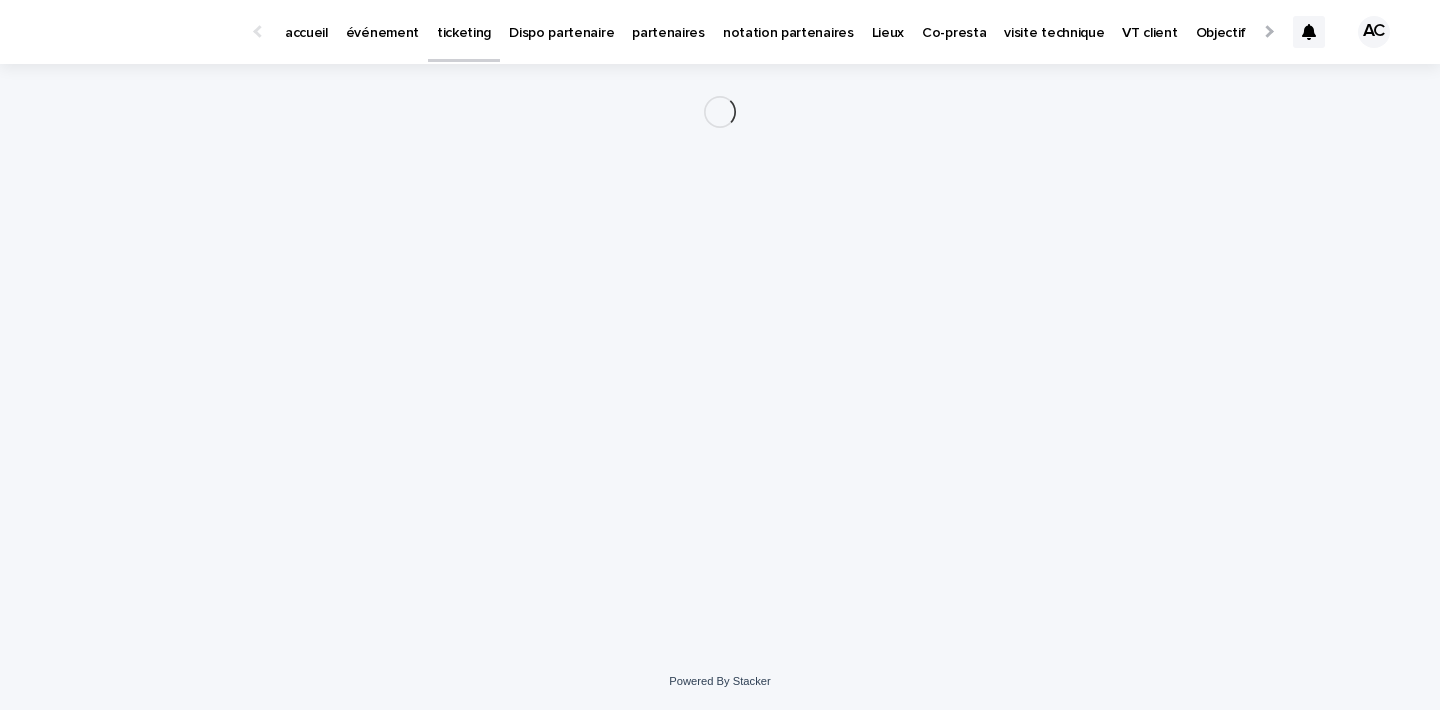 scroll, scrollTop: 0, scrollLeft: 0, axis: both 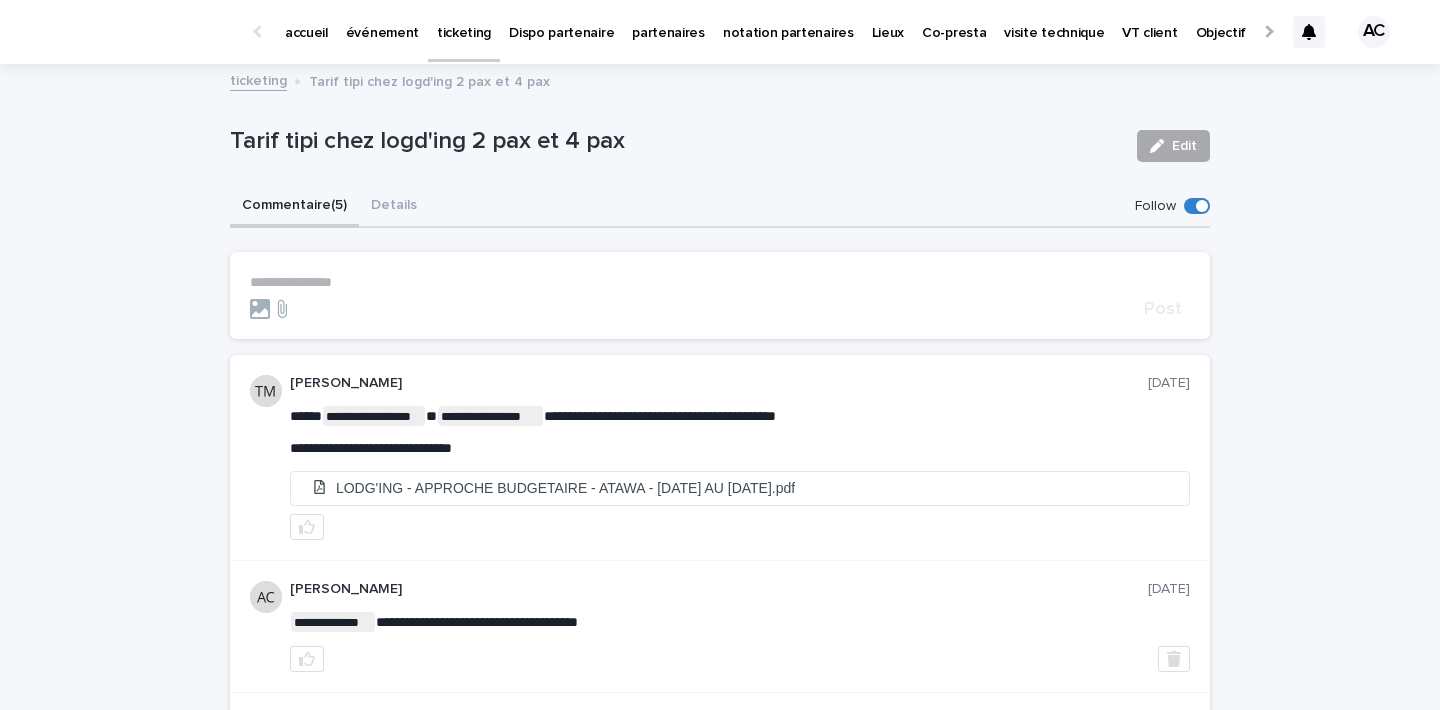 drag, startPoint x: 1160, startPoint y: 152, endPoint x: 1168, endPoint y: 182, distance: 31.04835 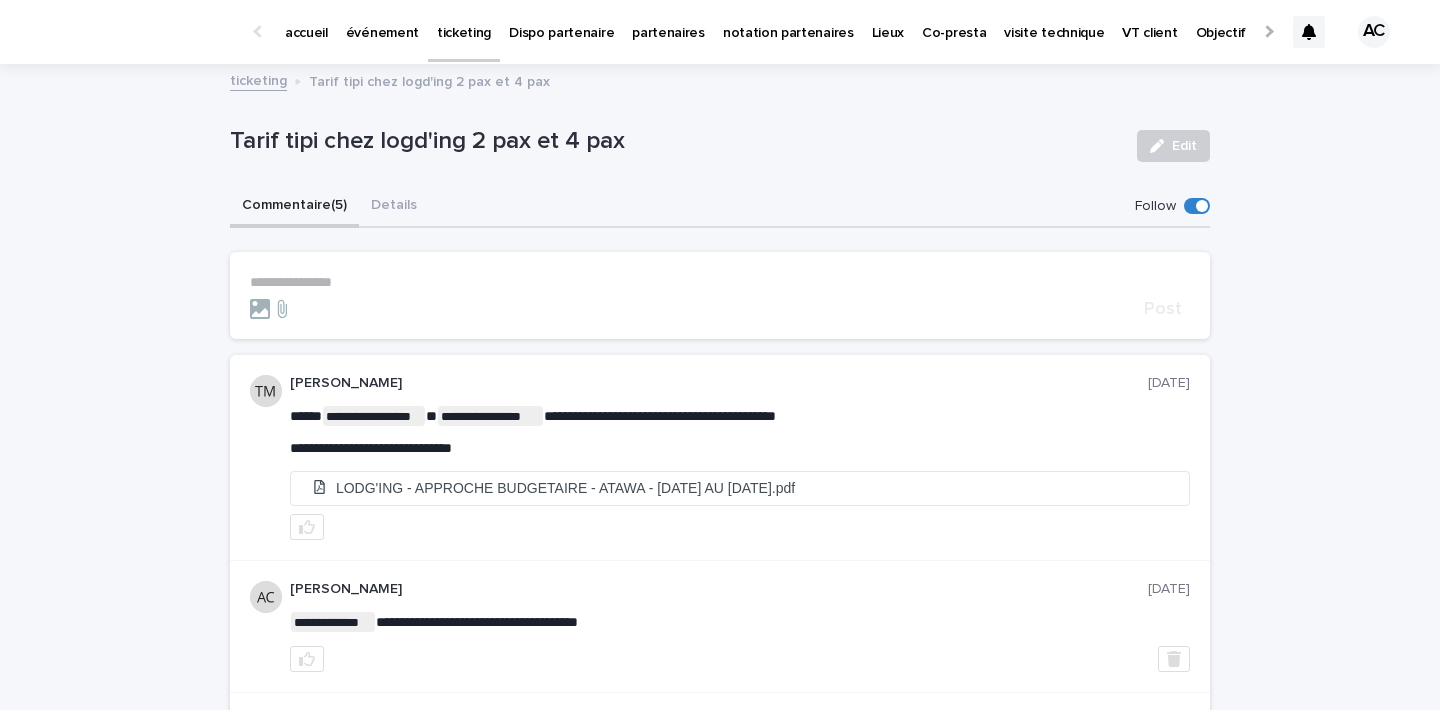 click at bounding box center [1161, 146] 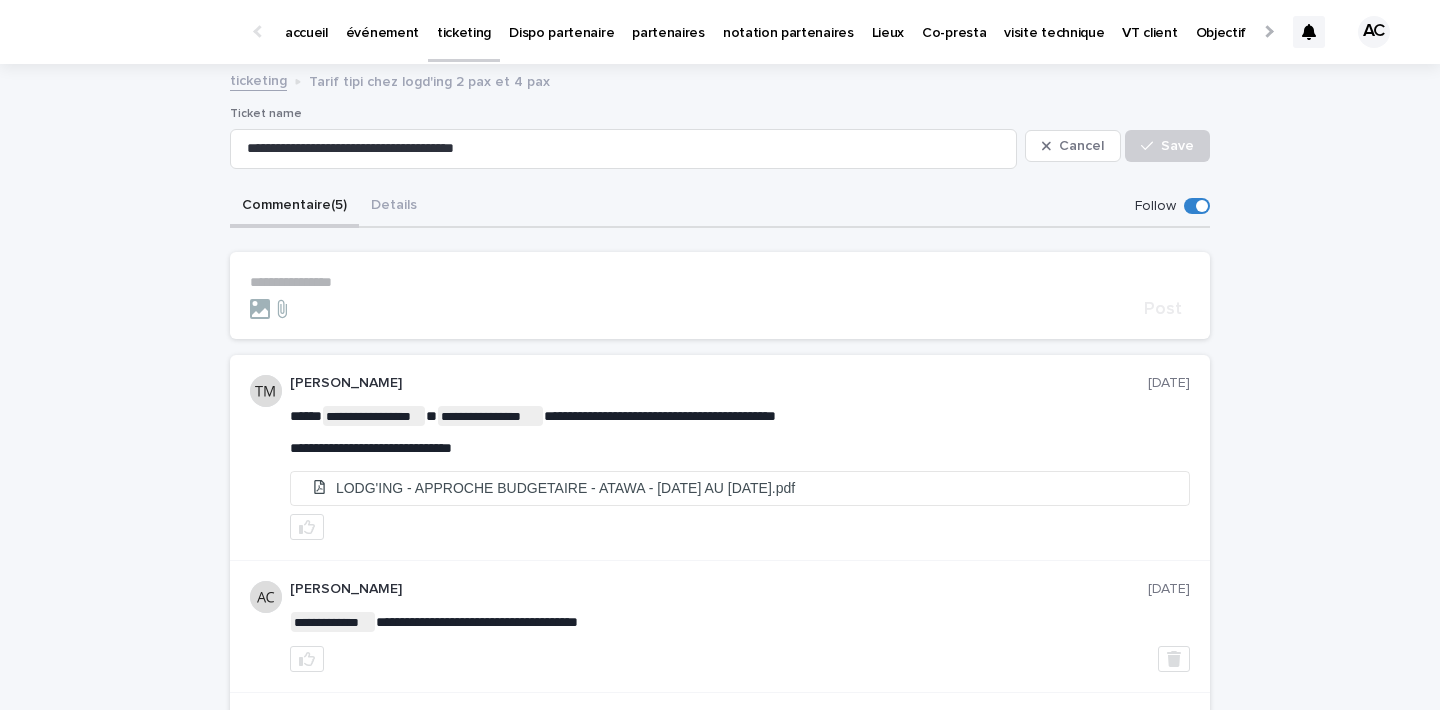 drag, startPoint x: 1063, startPoint y: 151, endPoint x: 956, endPoint y: 176, distance: 109.88175 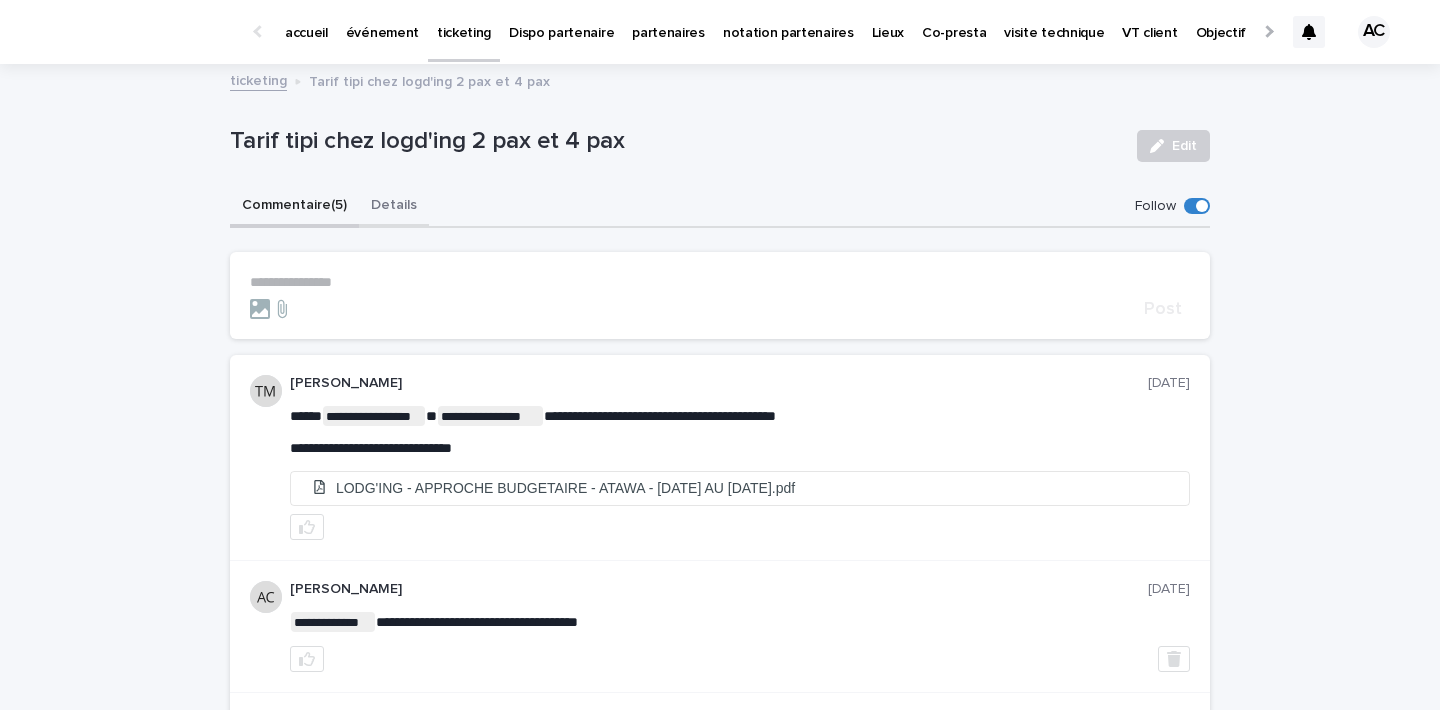 drag, startPoint x: 342, startPoint y: 217, endPoint x: 360, endPoint y: 212, distance: 18.681541 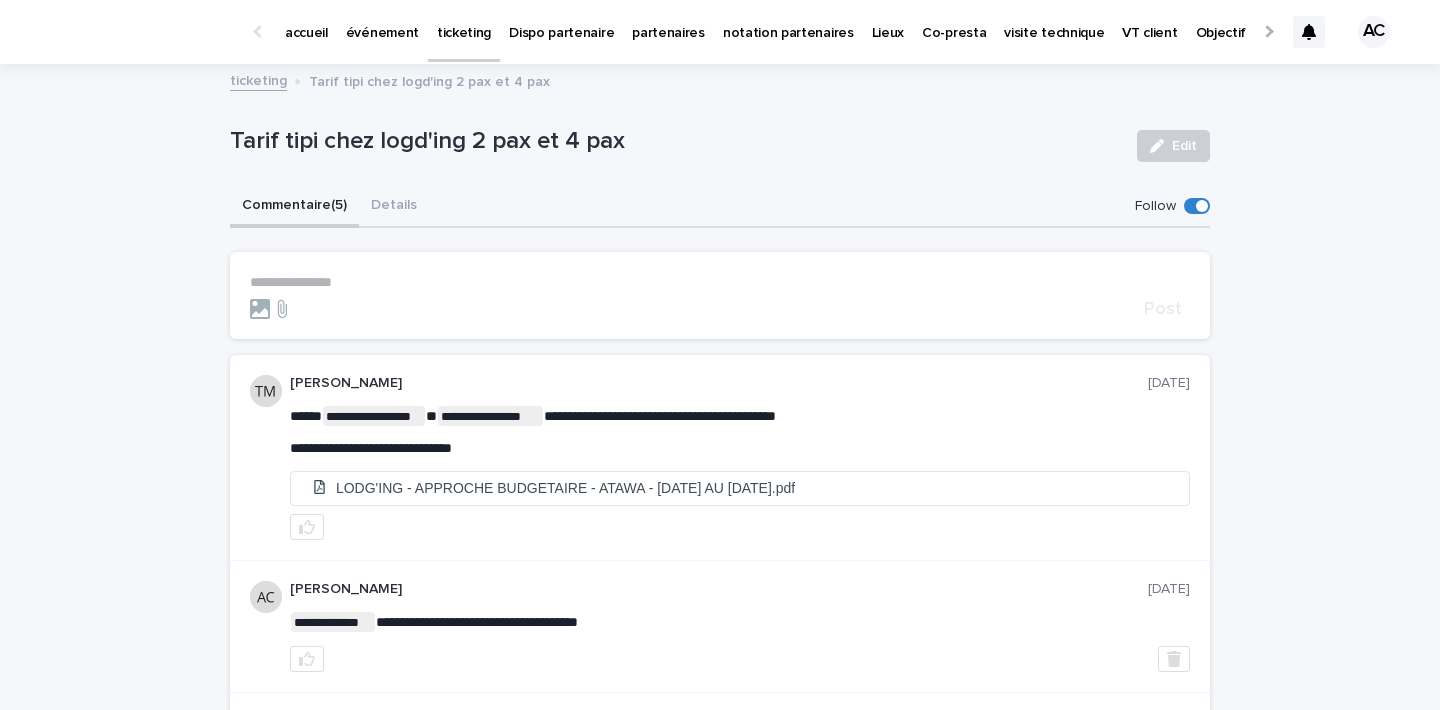 click on "Details" at bounding box center [394, 207] 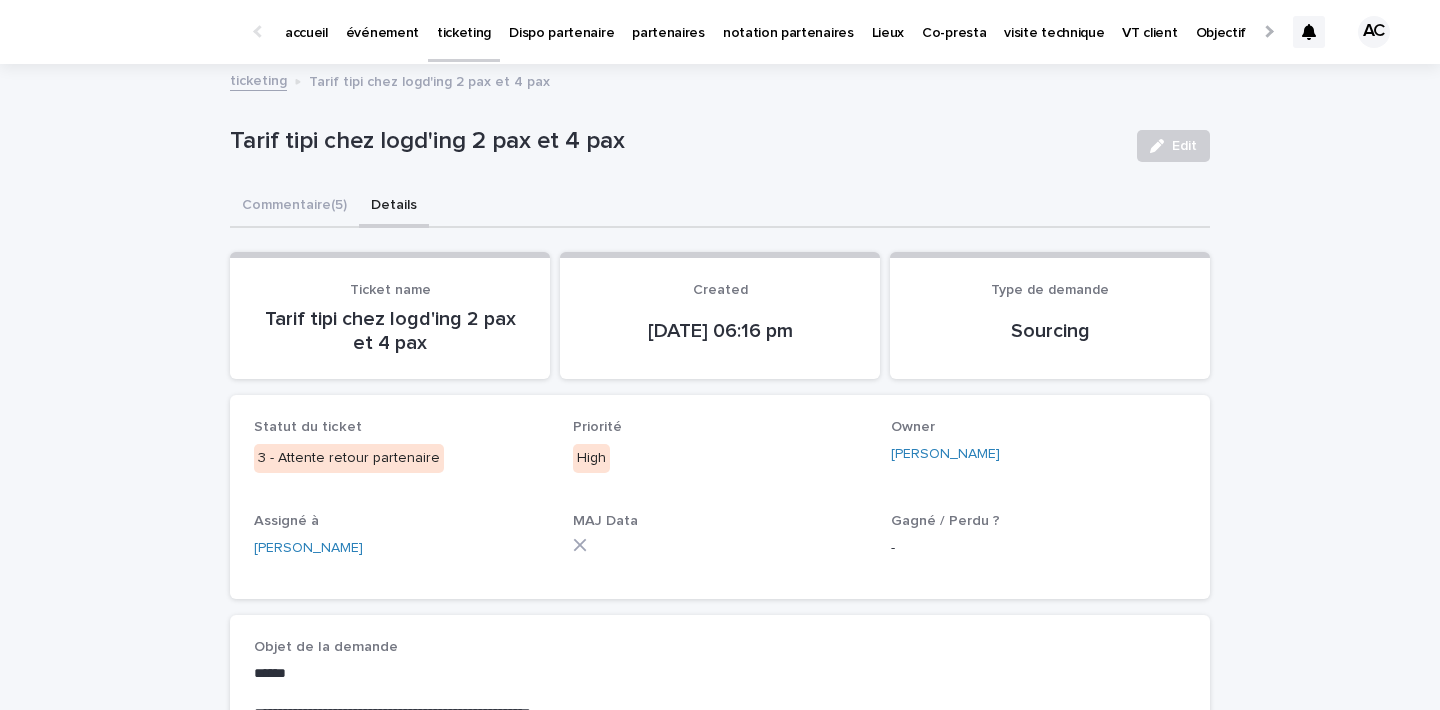 drag, startPoint x: 1184, startPoint y: 153, endPoint x: 1410, endPoint y: 199, distance: 230.63391 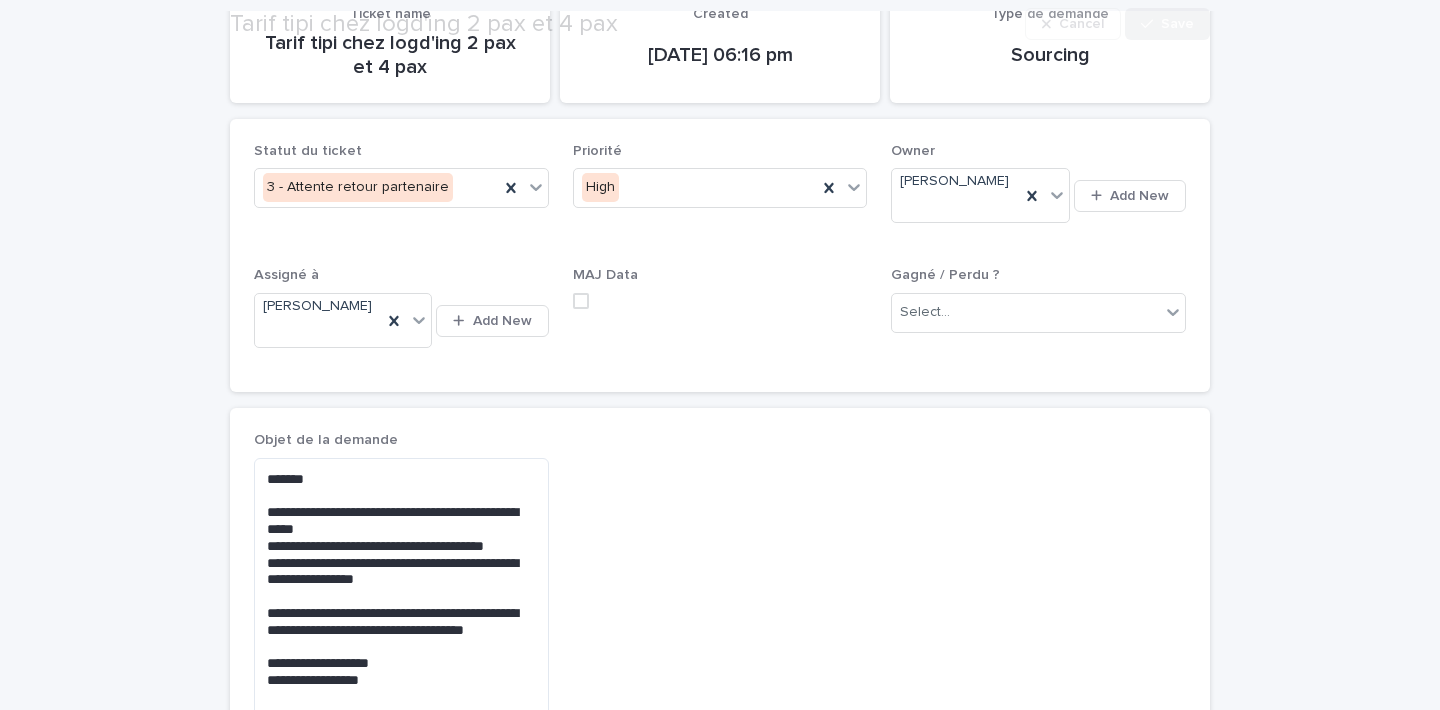 scroll, scrollTop: 360, scrollLeft: 0, axis: vertical 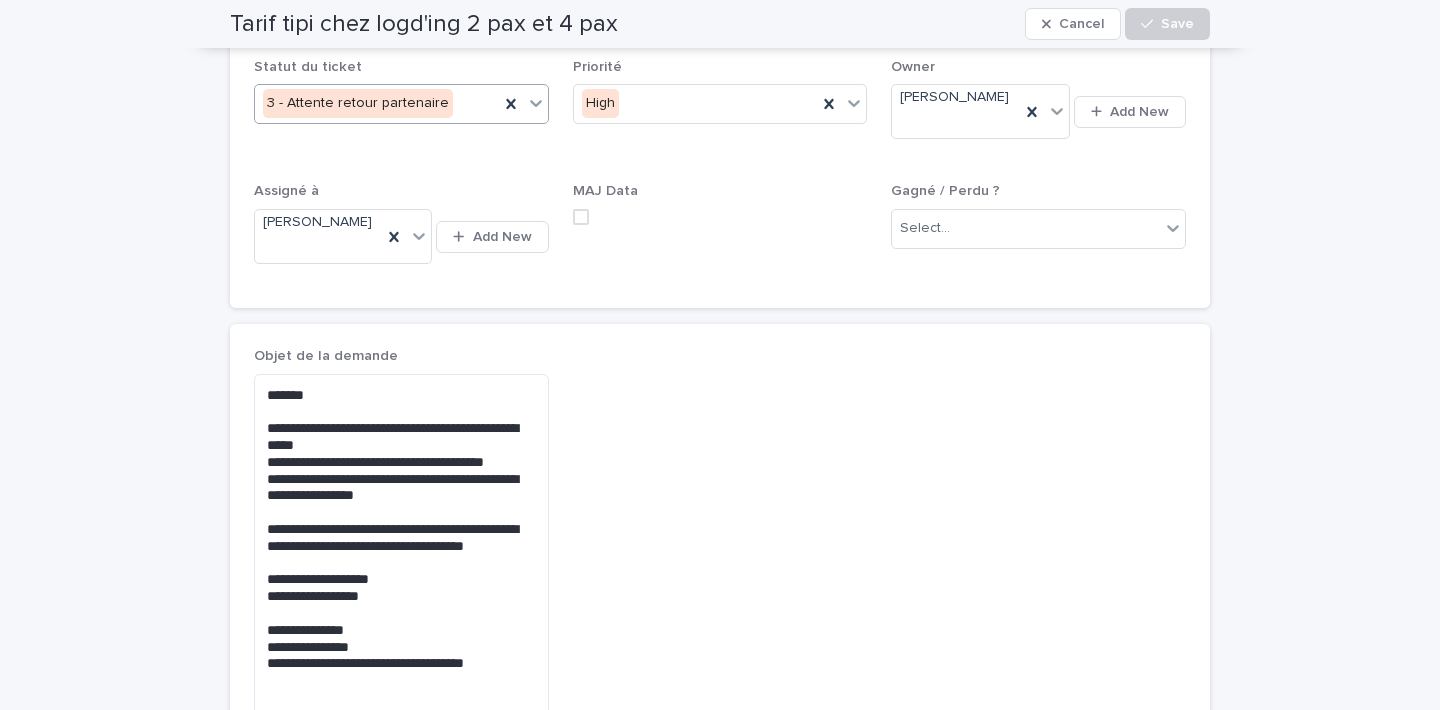 click on "3 - Attente retour partenaire" at bounding box center (377, 103) 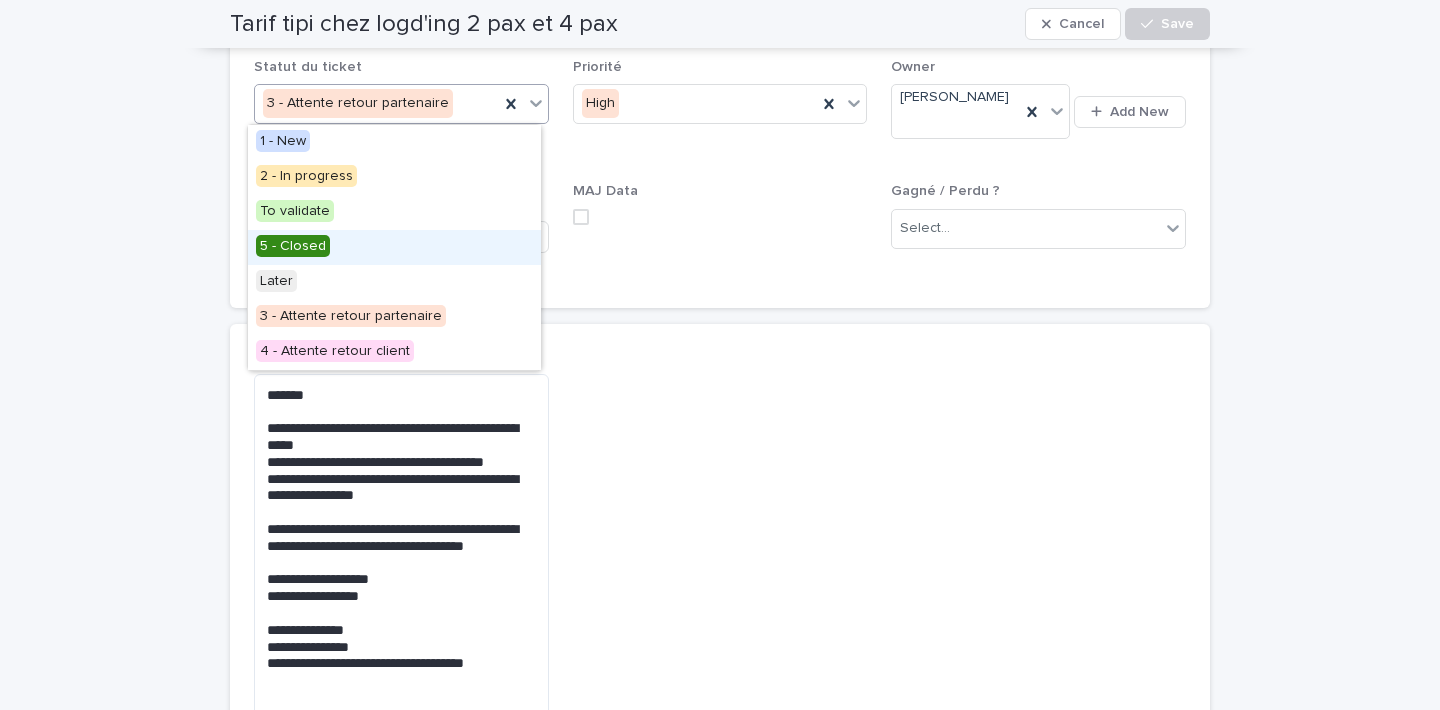 click on "5 - Closed" at bounding box center (394, 247) 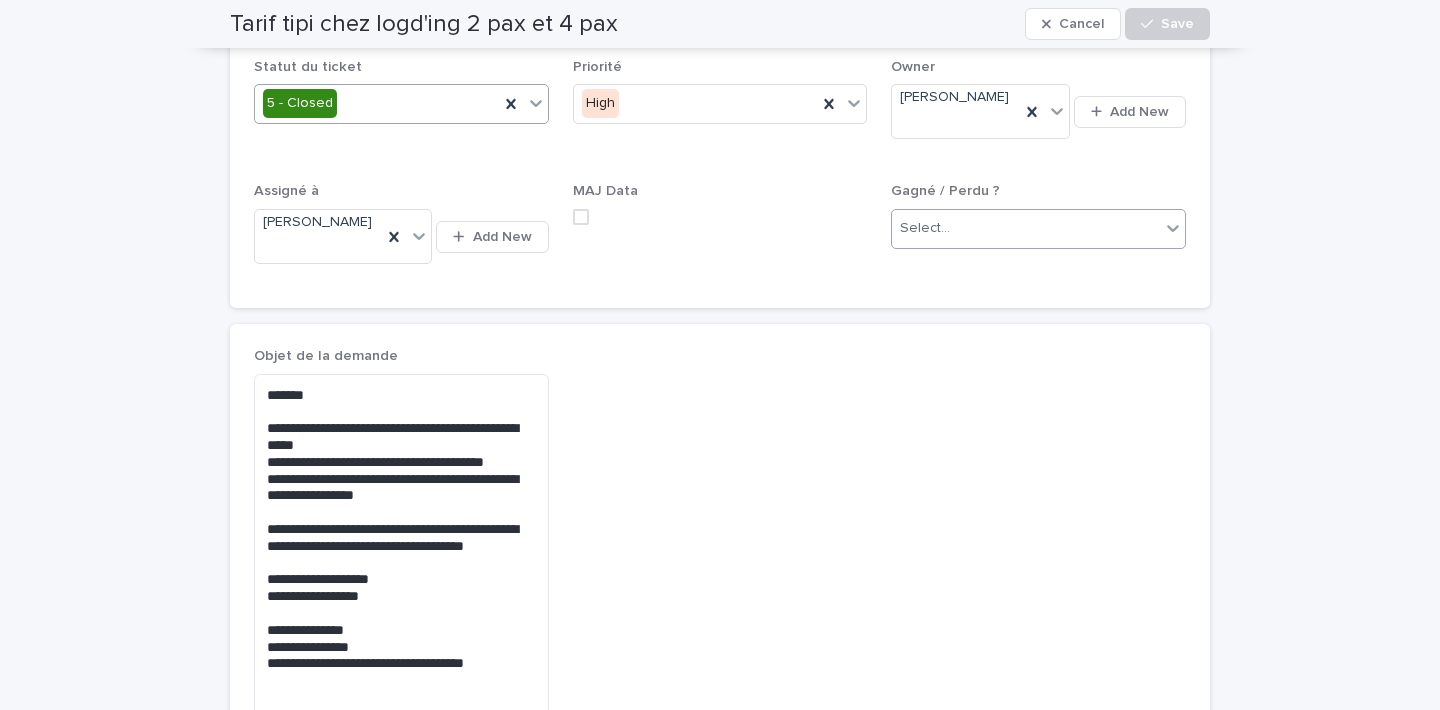 click on "Select..." at bounding box center [1026, 228] 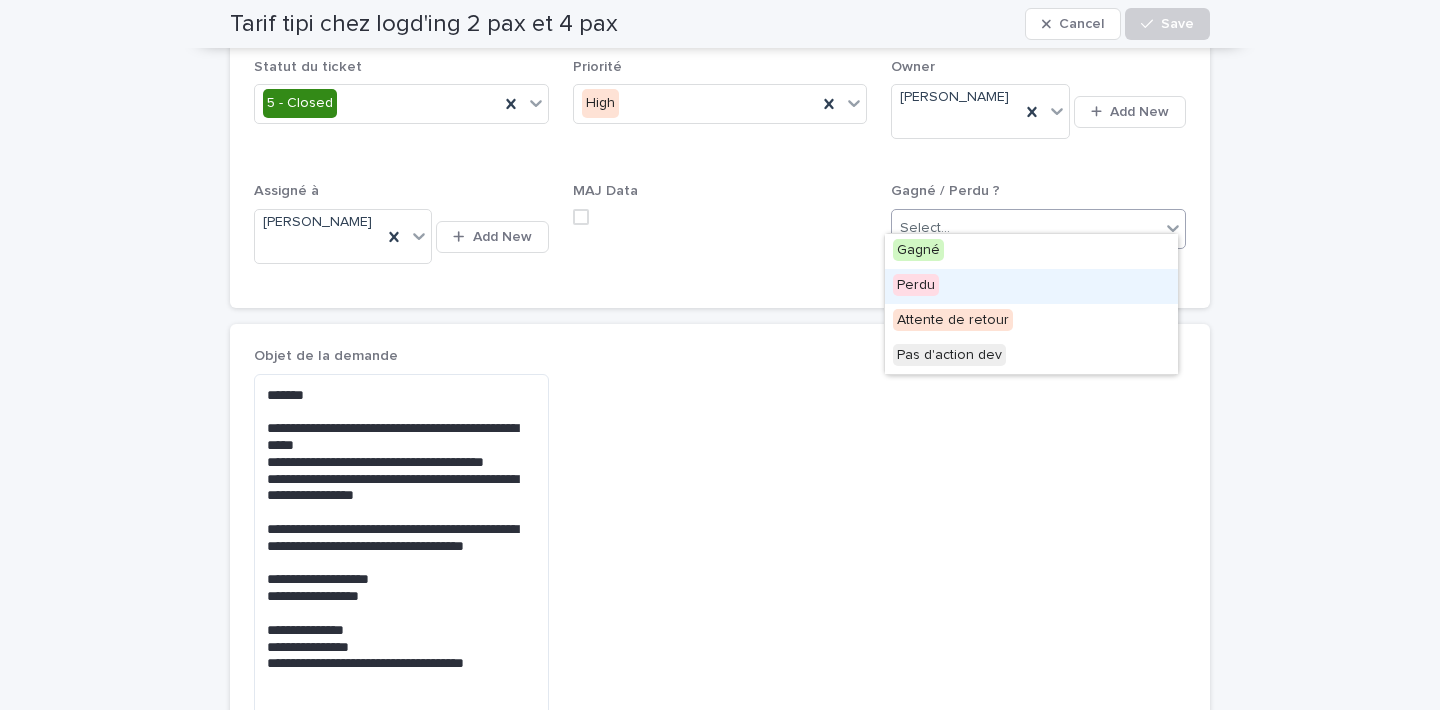 click on "Perdu" at bounding box center (1031, 286) 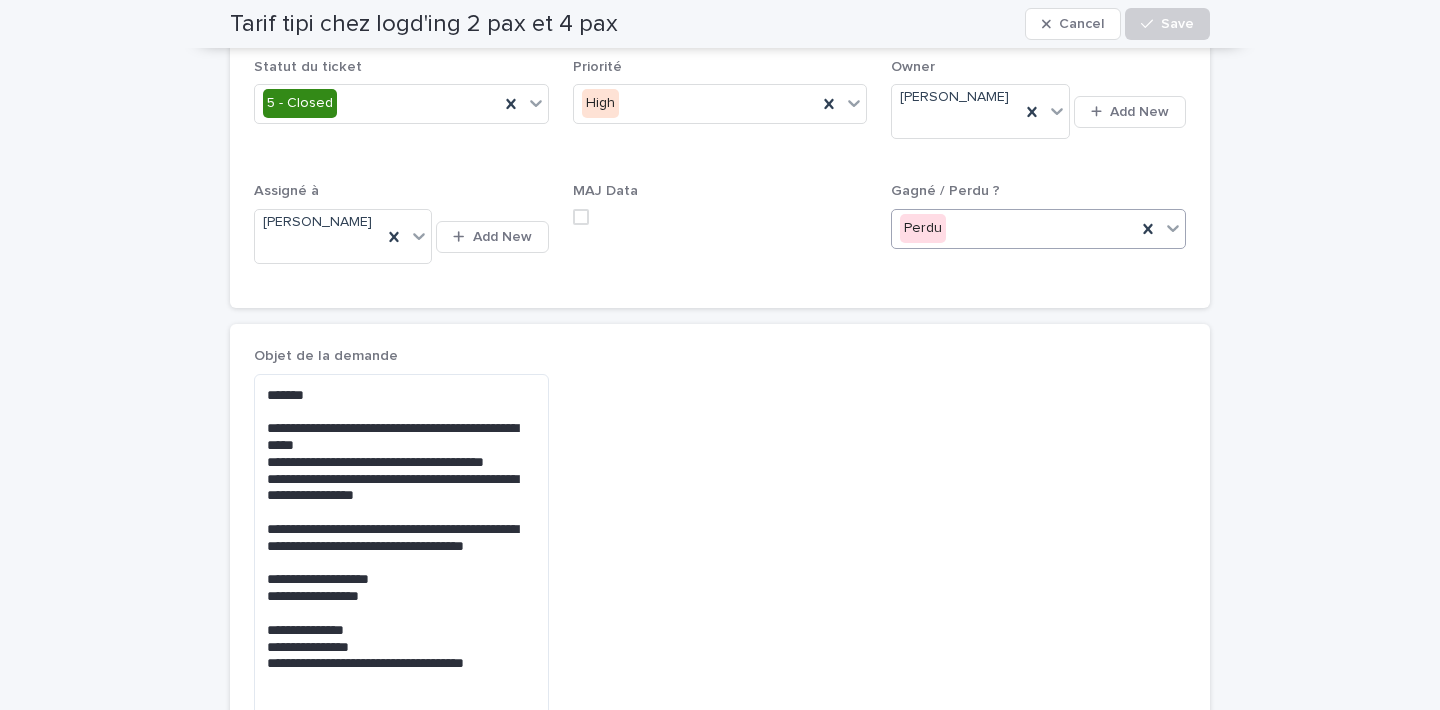 click on "Save" at bounding box center (1177, 24) 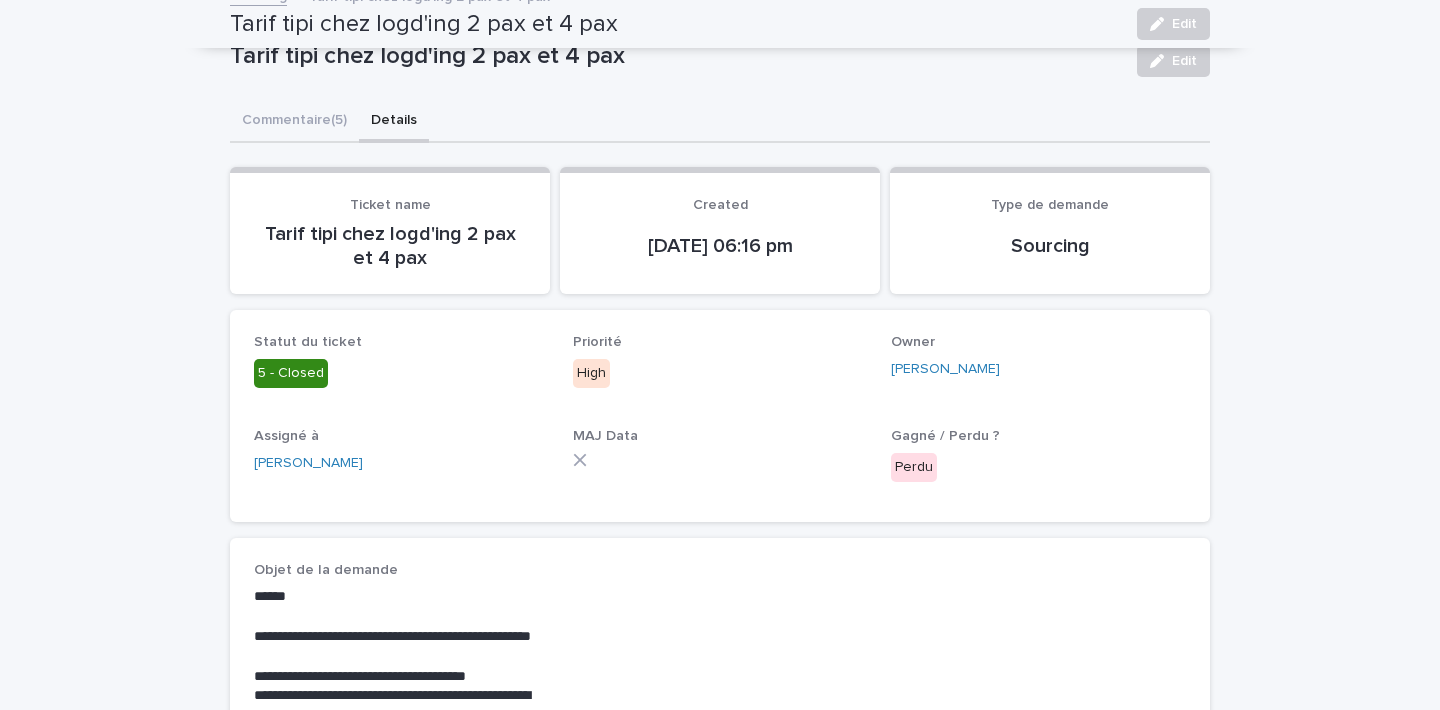scroll, scrollTop: 0, scrollLeft: 0, axis: both 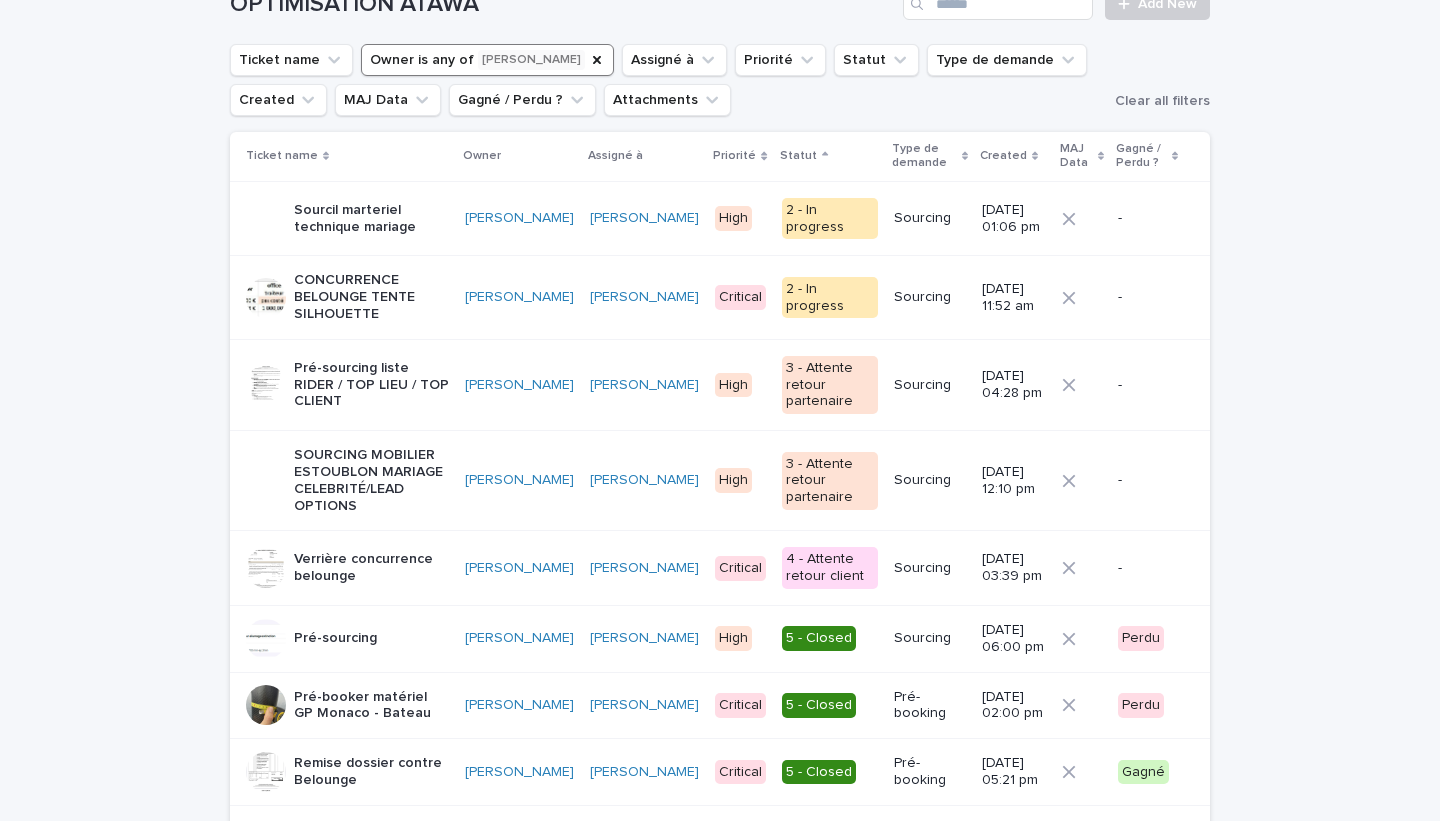 click on "SOURCING MOBILIER ESTOUBLON MARIAGE CELEBRITÉ/LEAD OPTIONS" at bounding box center [371, 480] 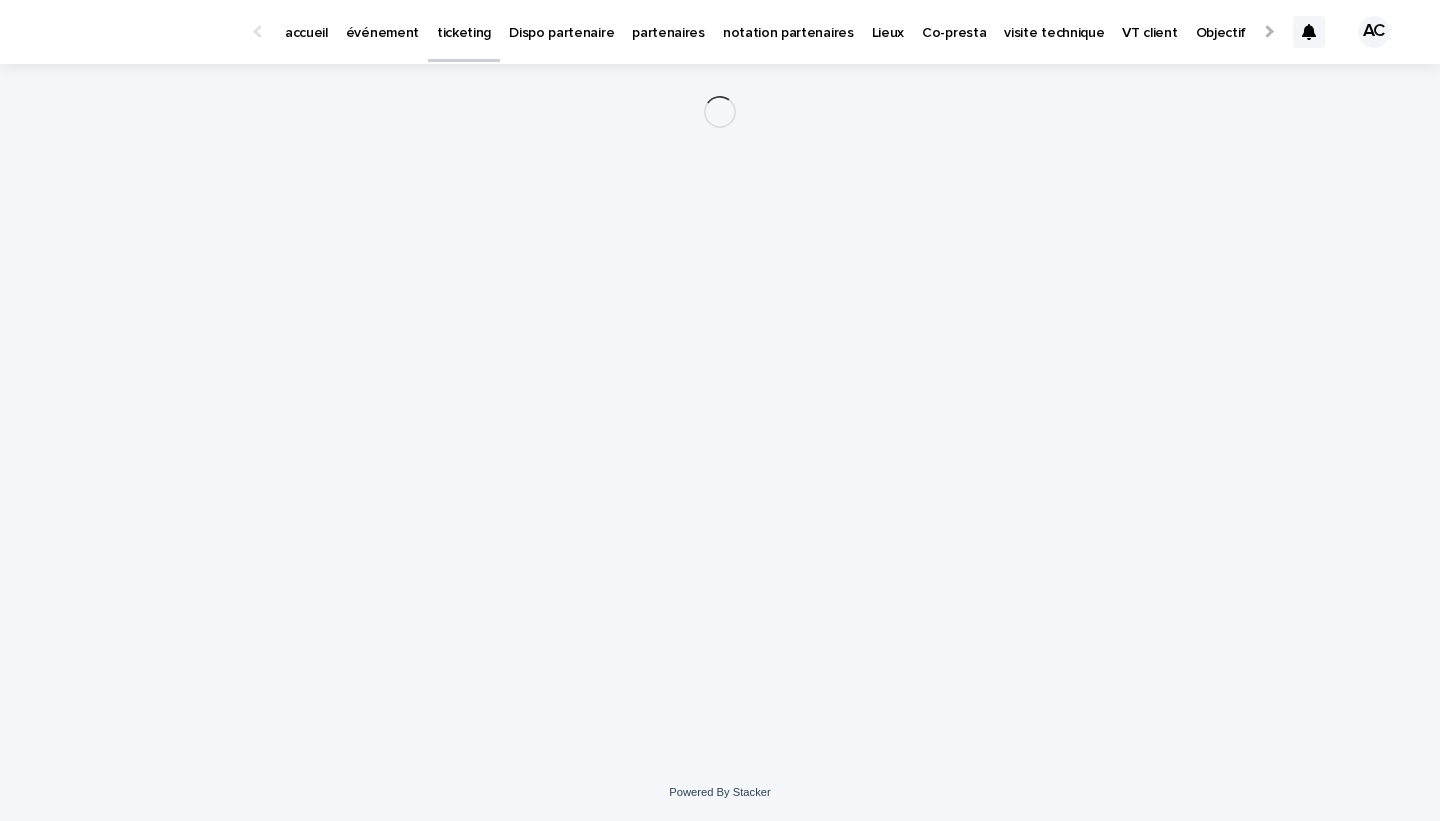 scroll, scrollTop: 0, scrollLeft: 0, axis: both 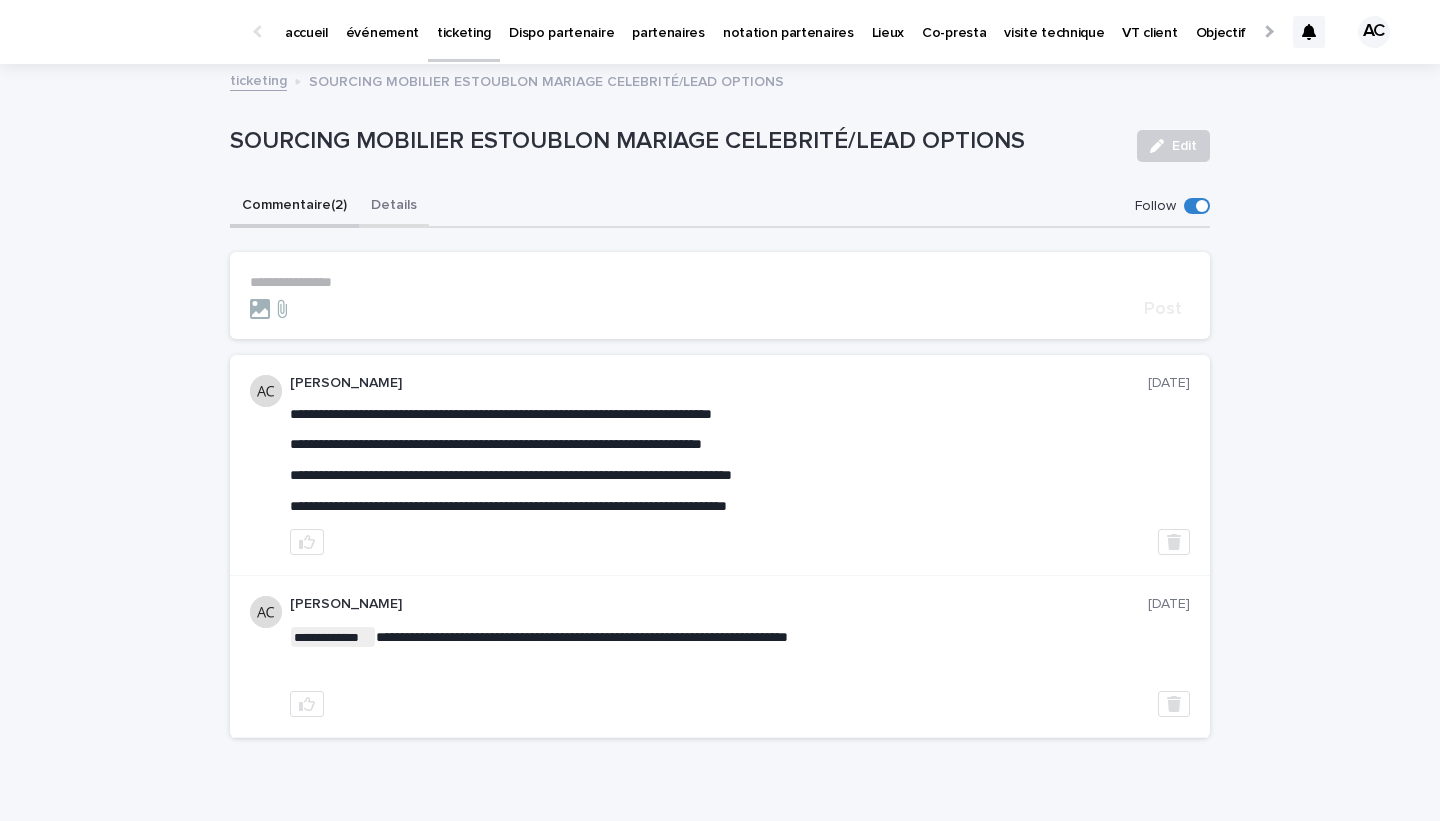 click on "Details" at bounding box center [394, 207] 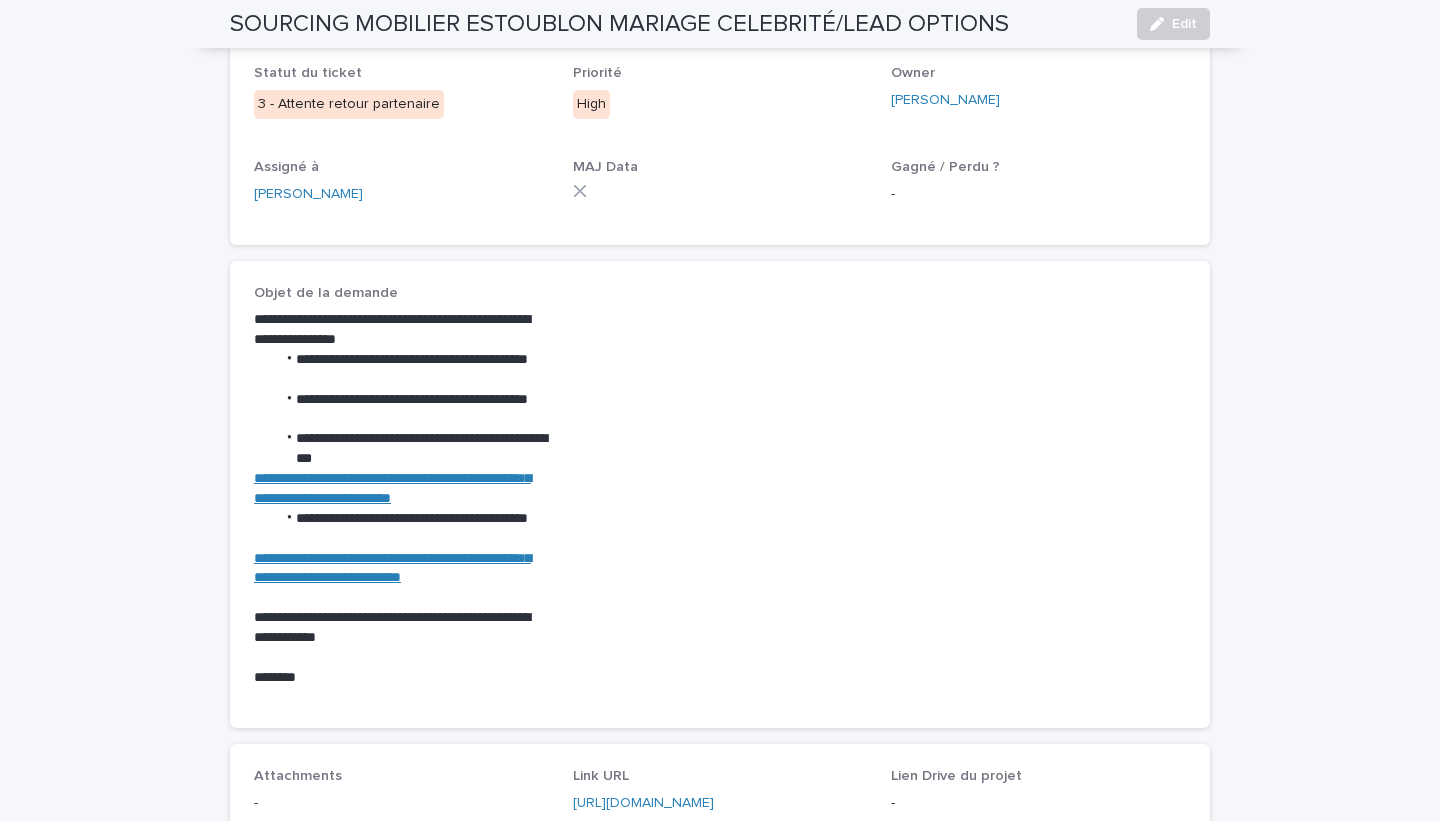 scroll, scrollTop: 133, scrollLeft: 0, axis: vertical 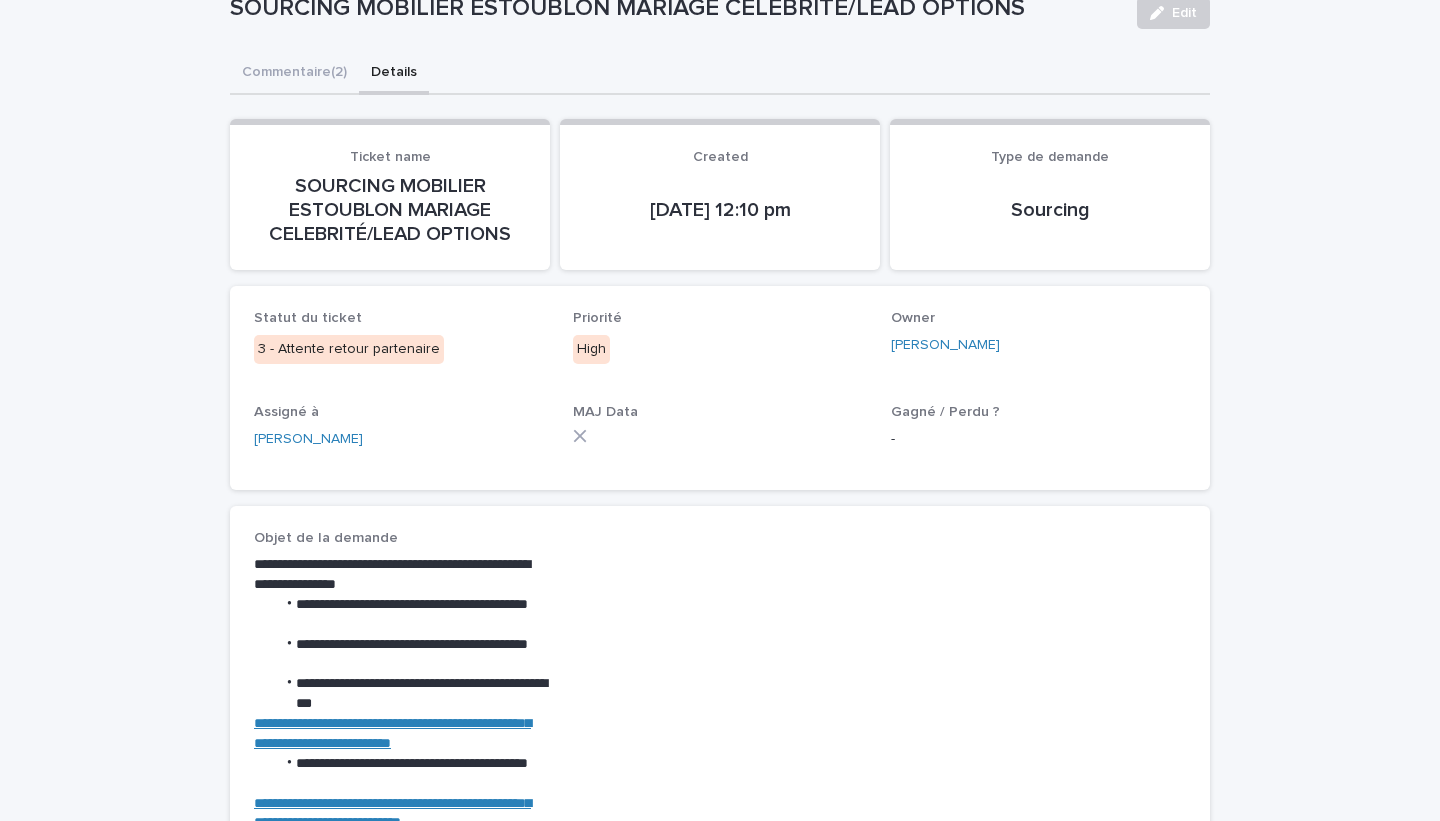 click on "**********" at bounding box center (720, 685) 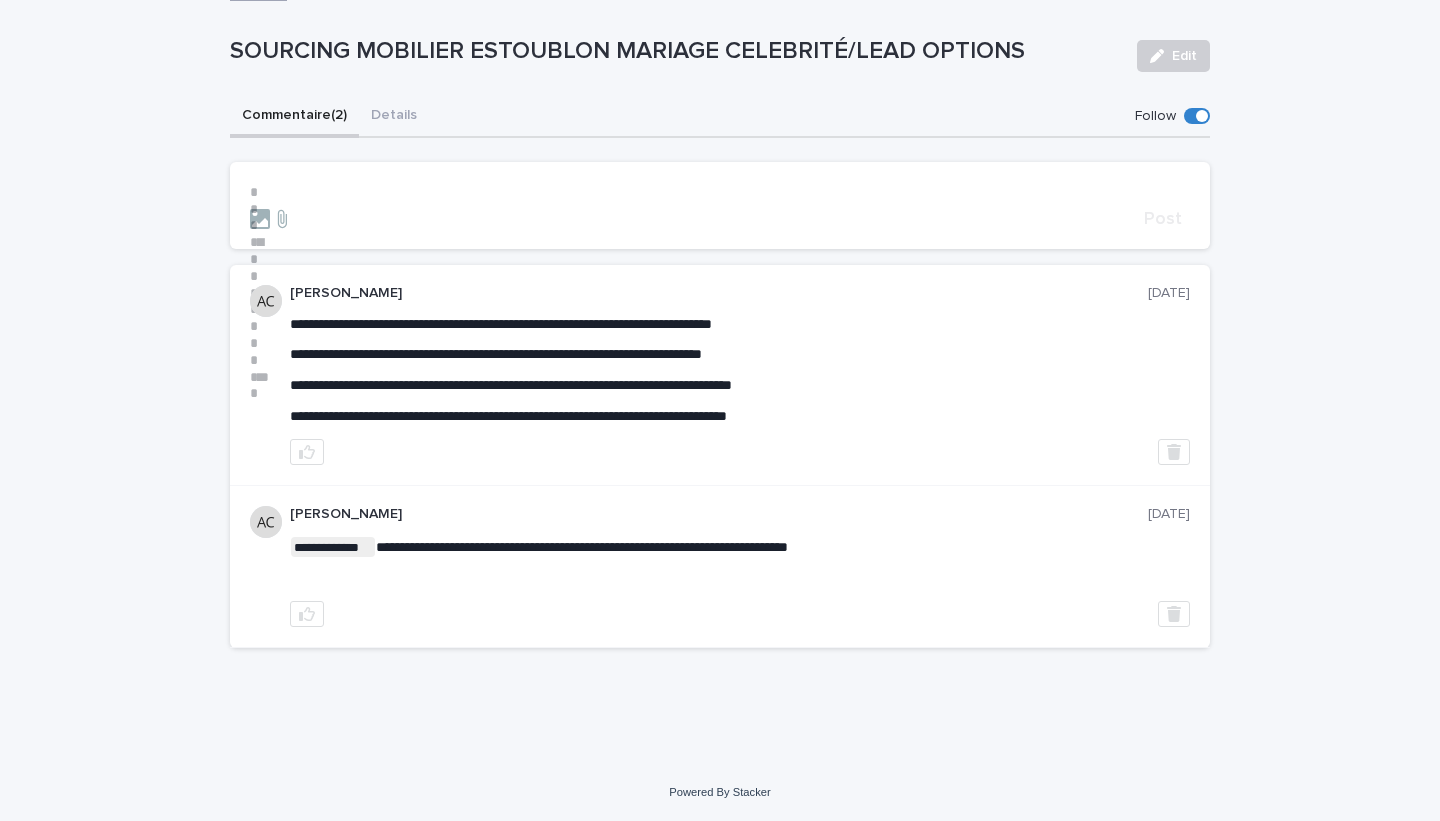 scroll, scrollTop: 0, scrollLeft: 0, axis: both 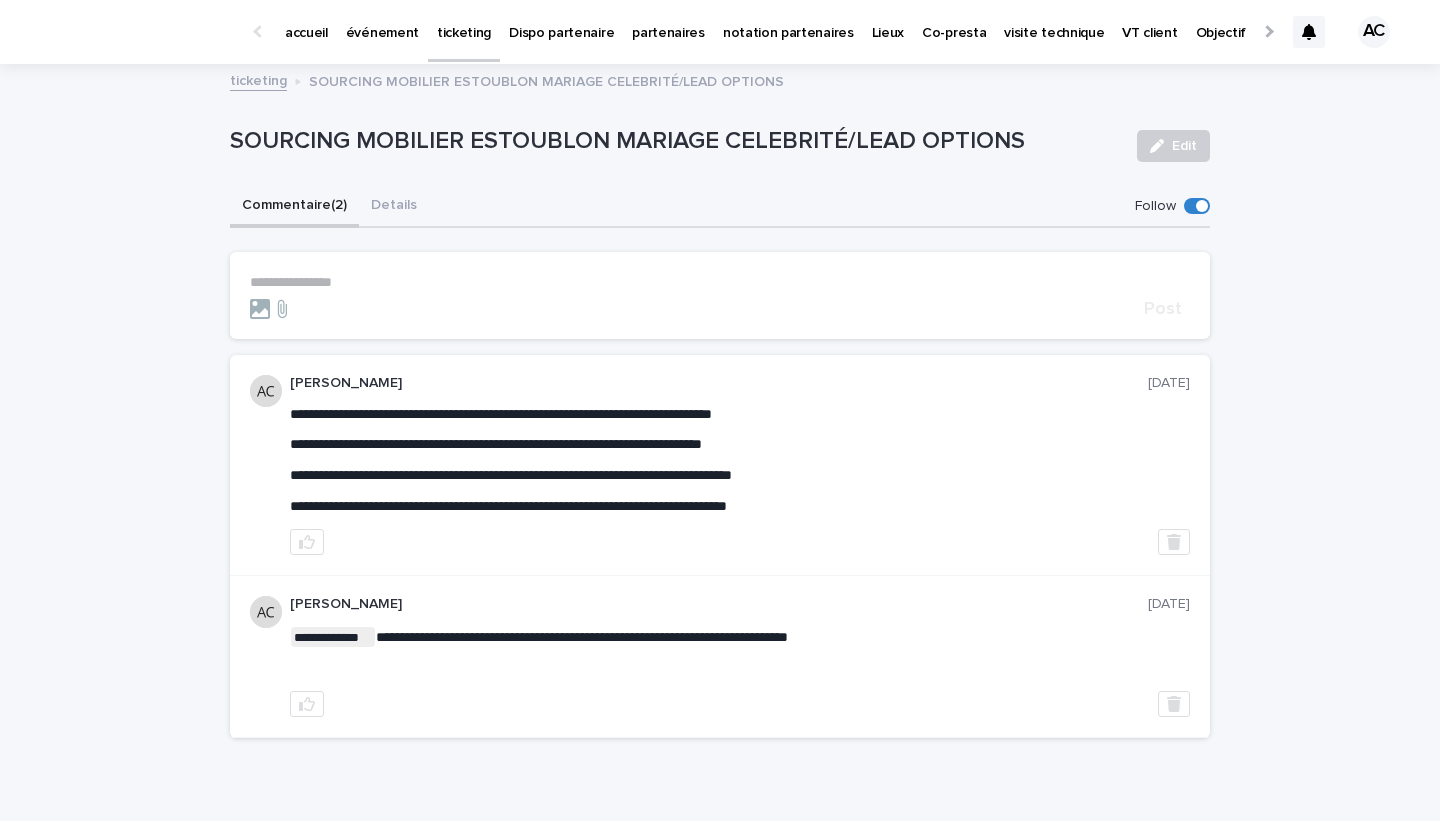 click 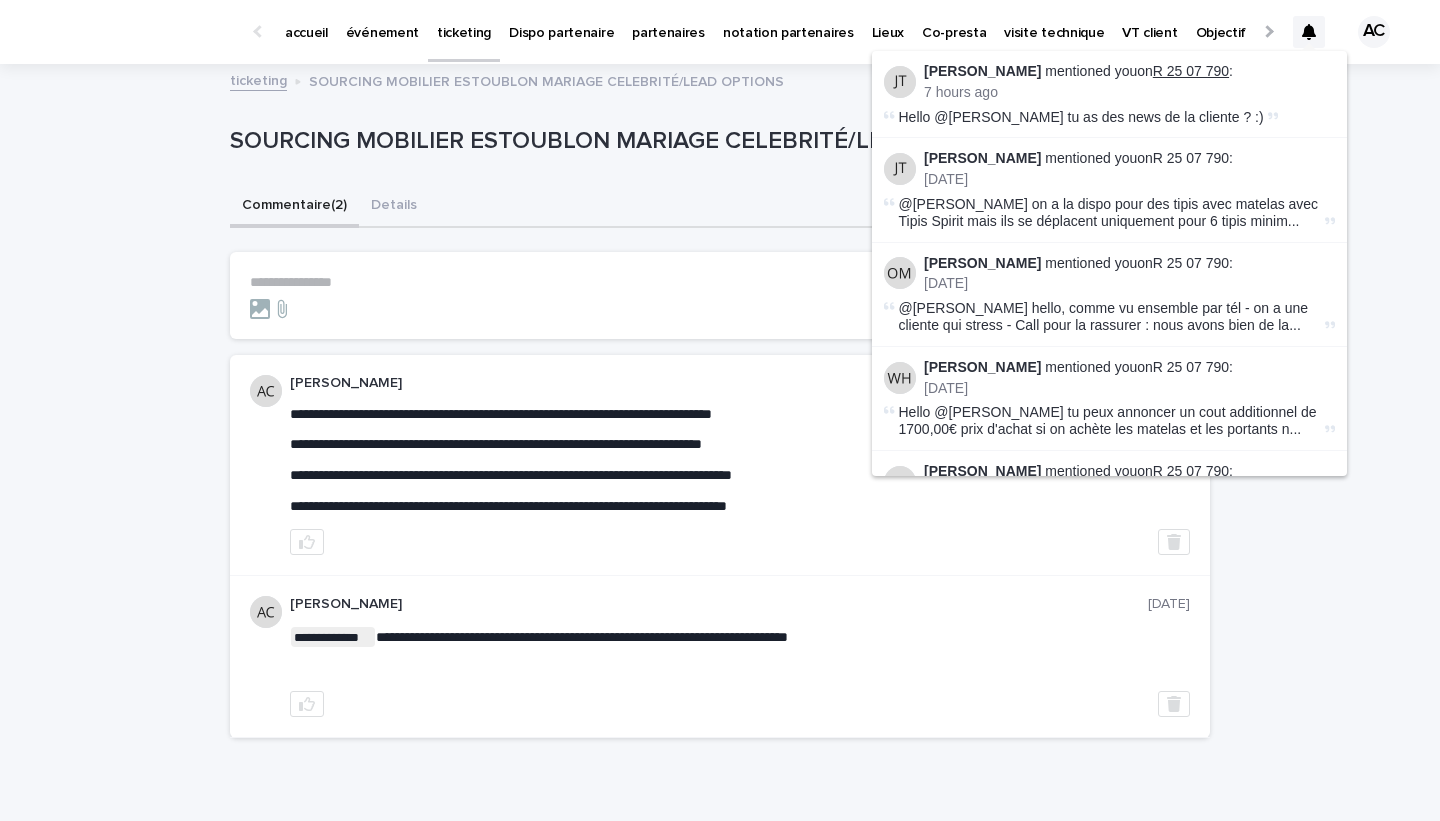 click on "R 25 07 790" at bounding box center [1191, 71] 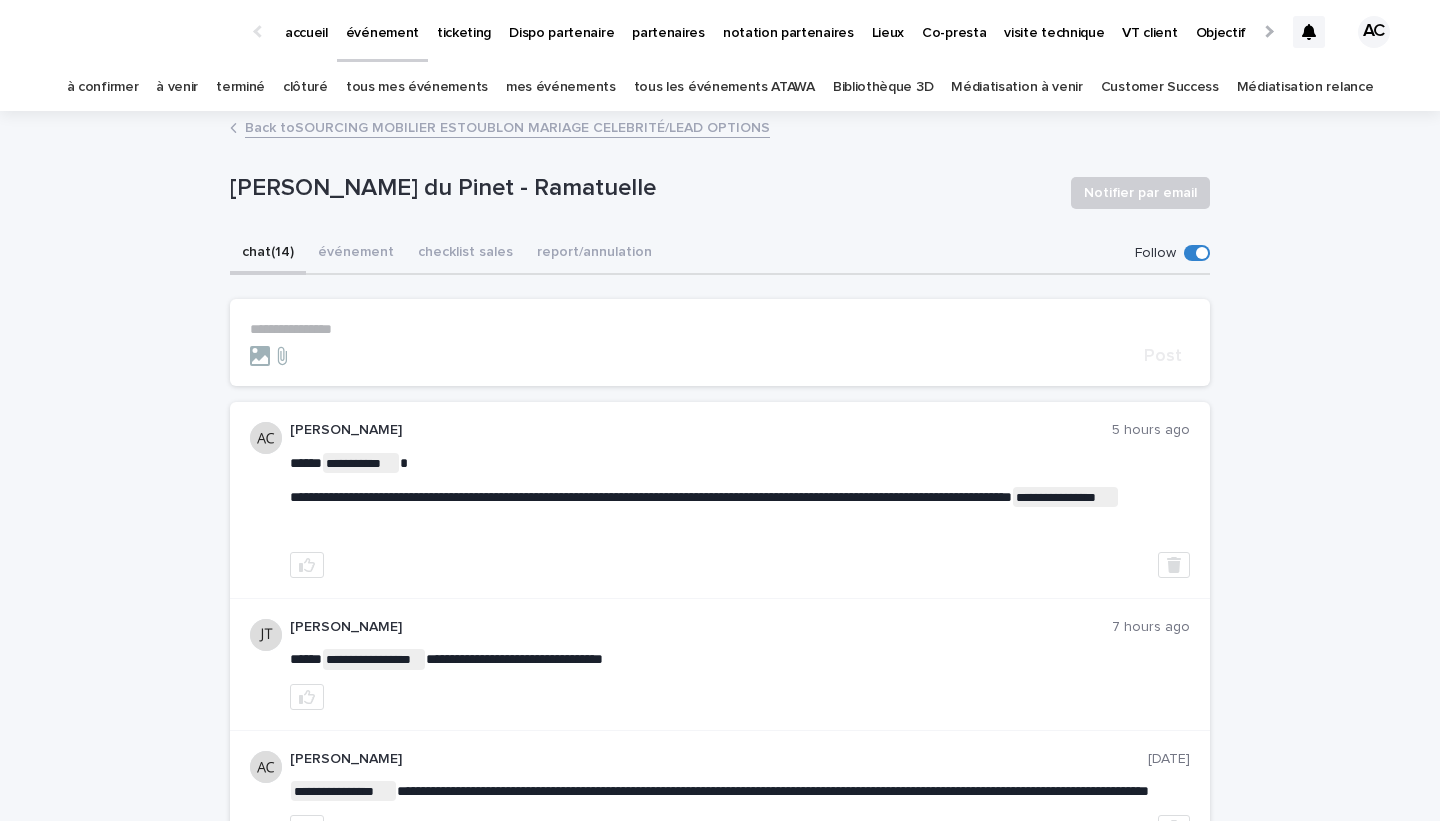 click on "**********" at bounding box center (720, 329) 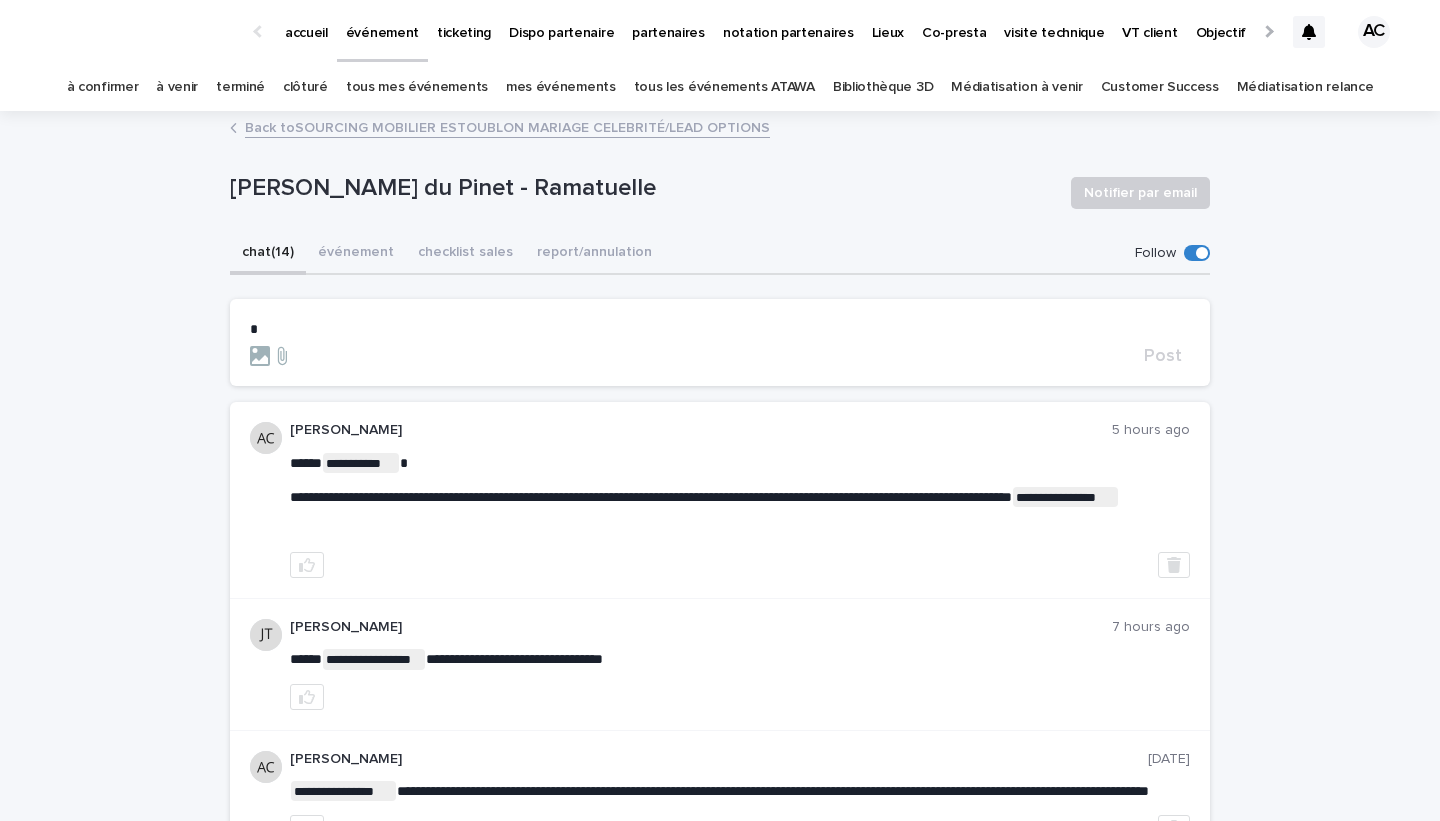 type 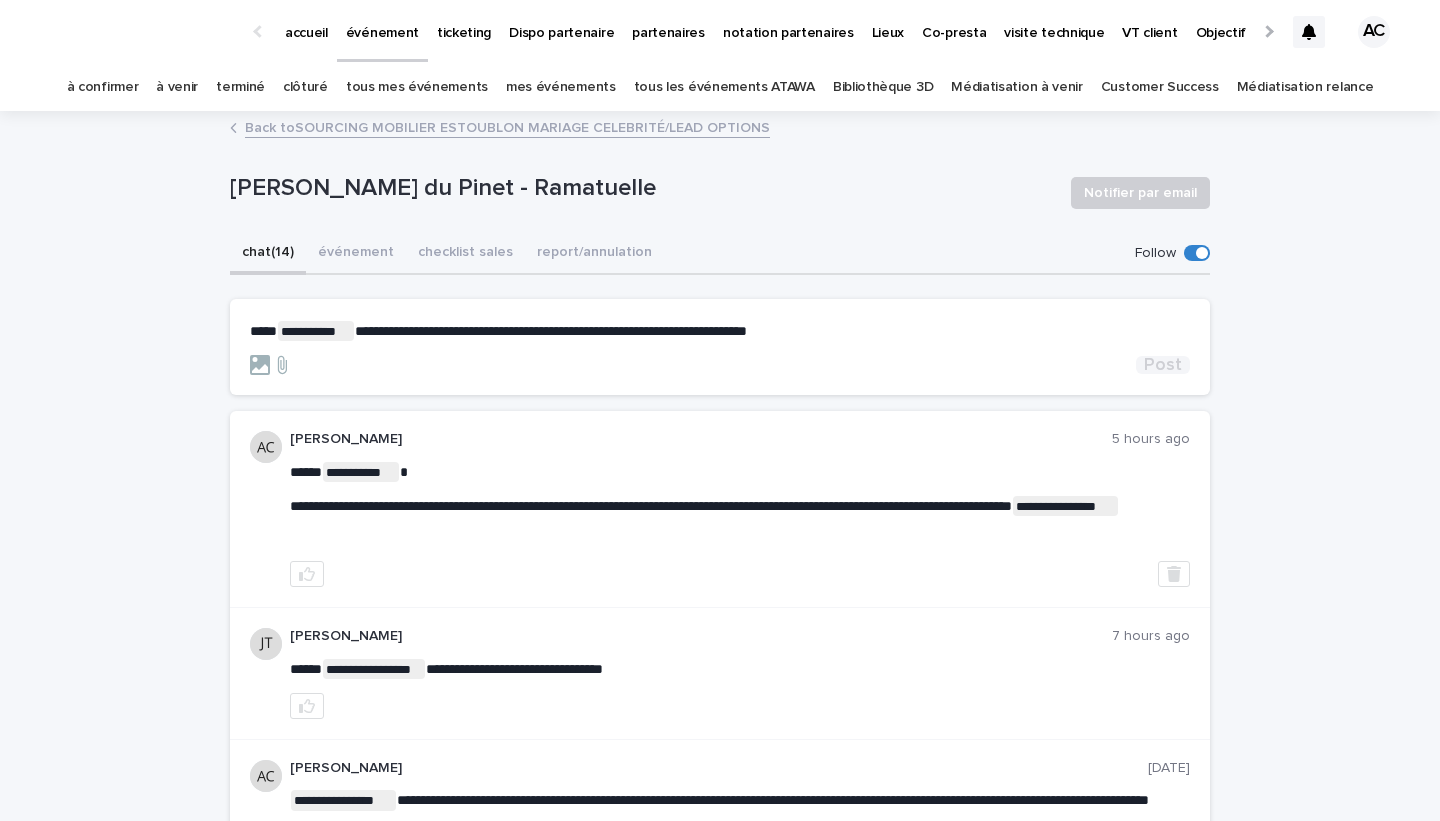 click on "Post" at bounding box center (1163, 365) 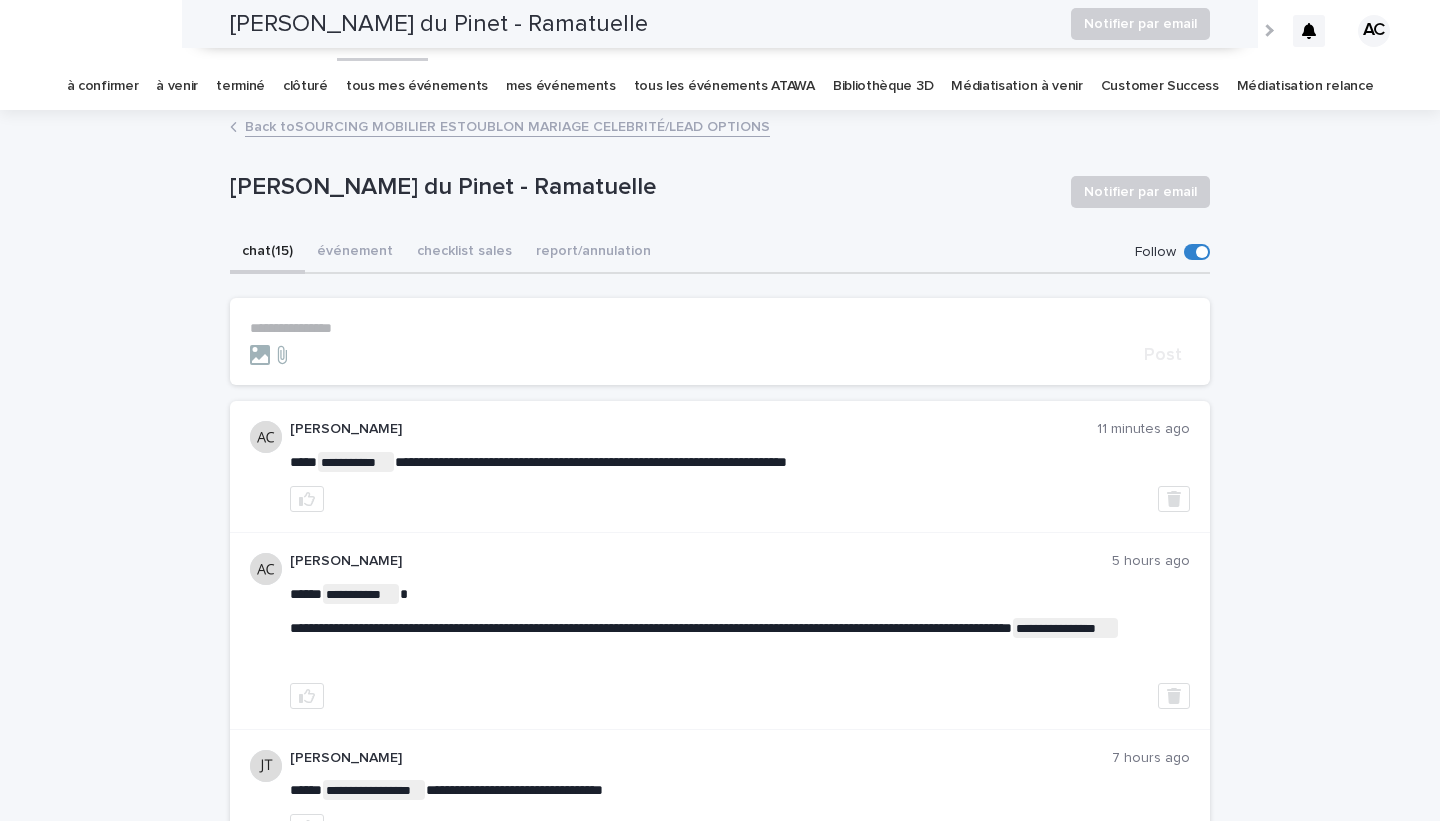 scroll, scrollTop: 0, scrollLeft: 0, axis: both 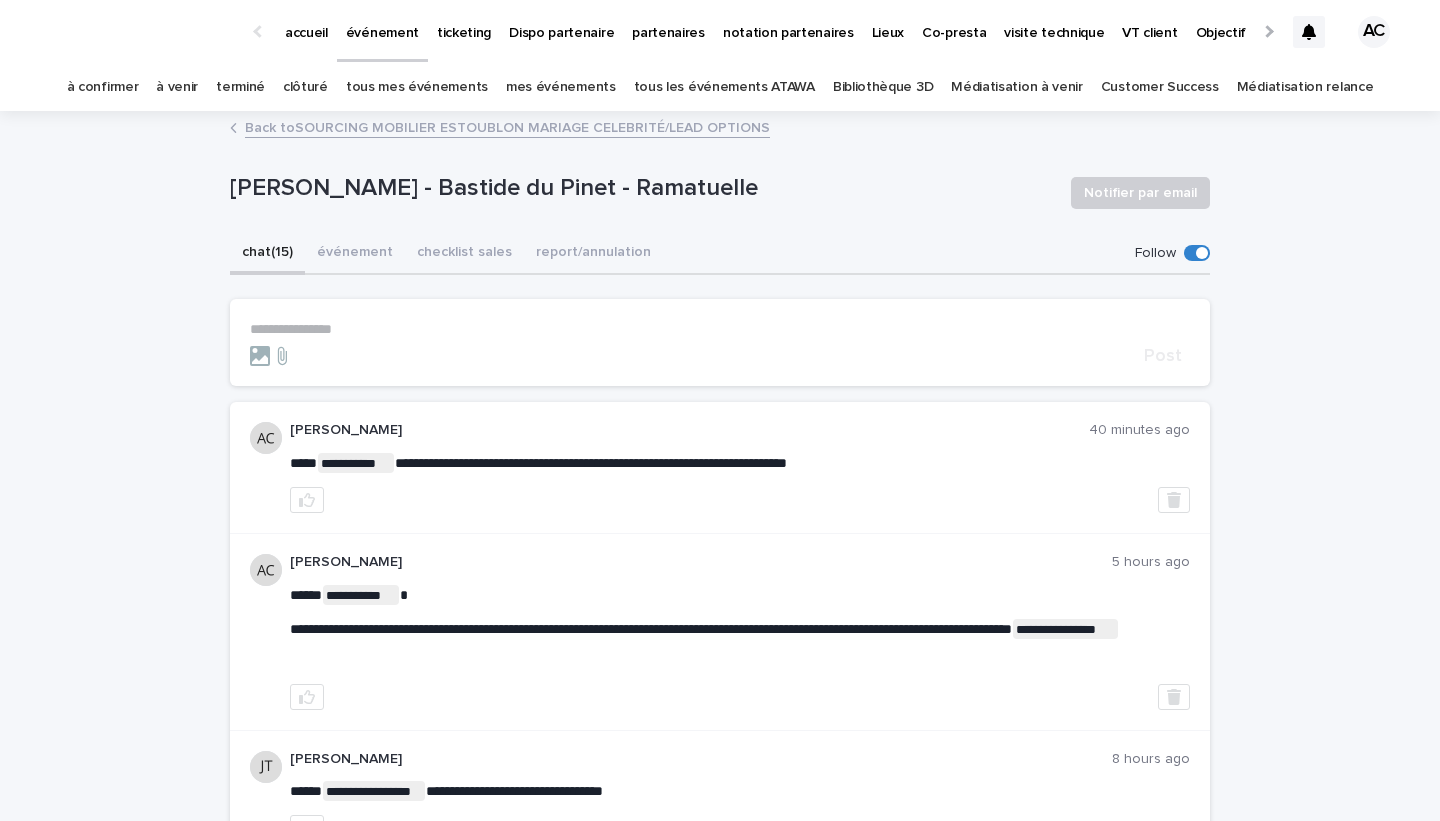 click on "à confirmer" at bounding box center (103, 87) 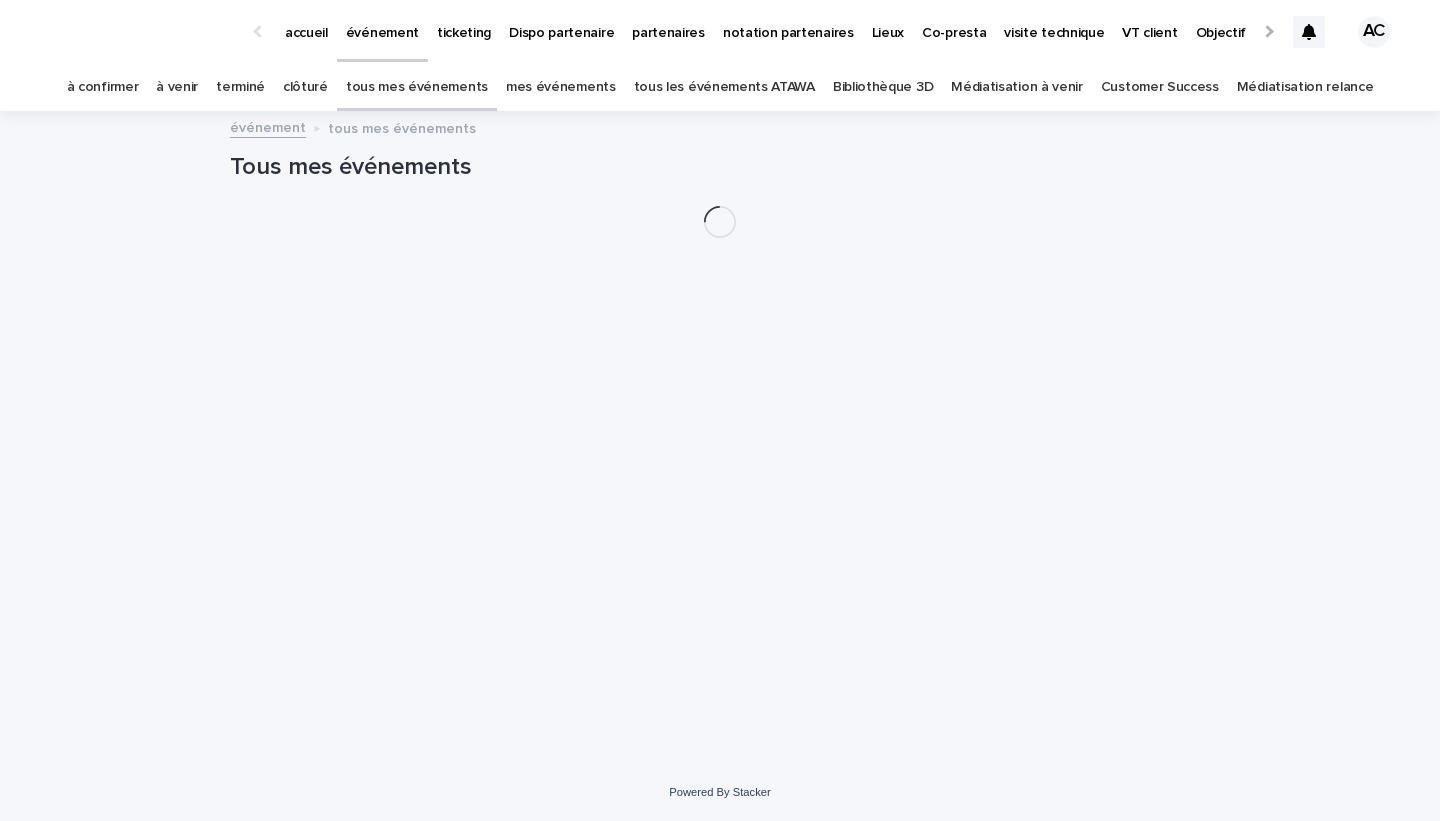 click on "tous les événements ATAWA" at bounding box center (724, 87) 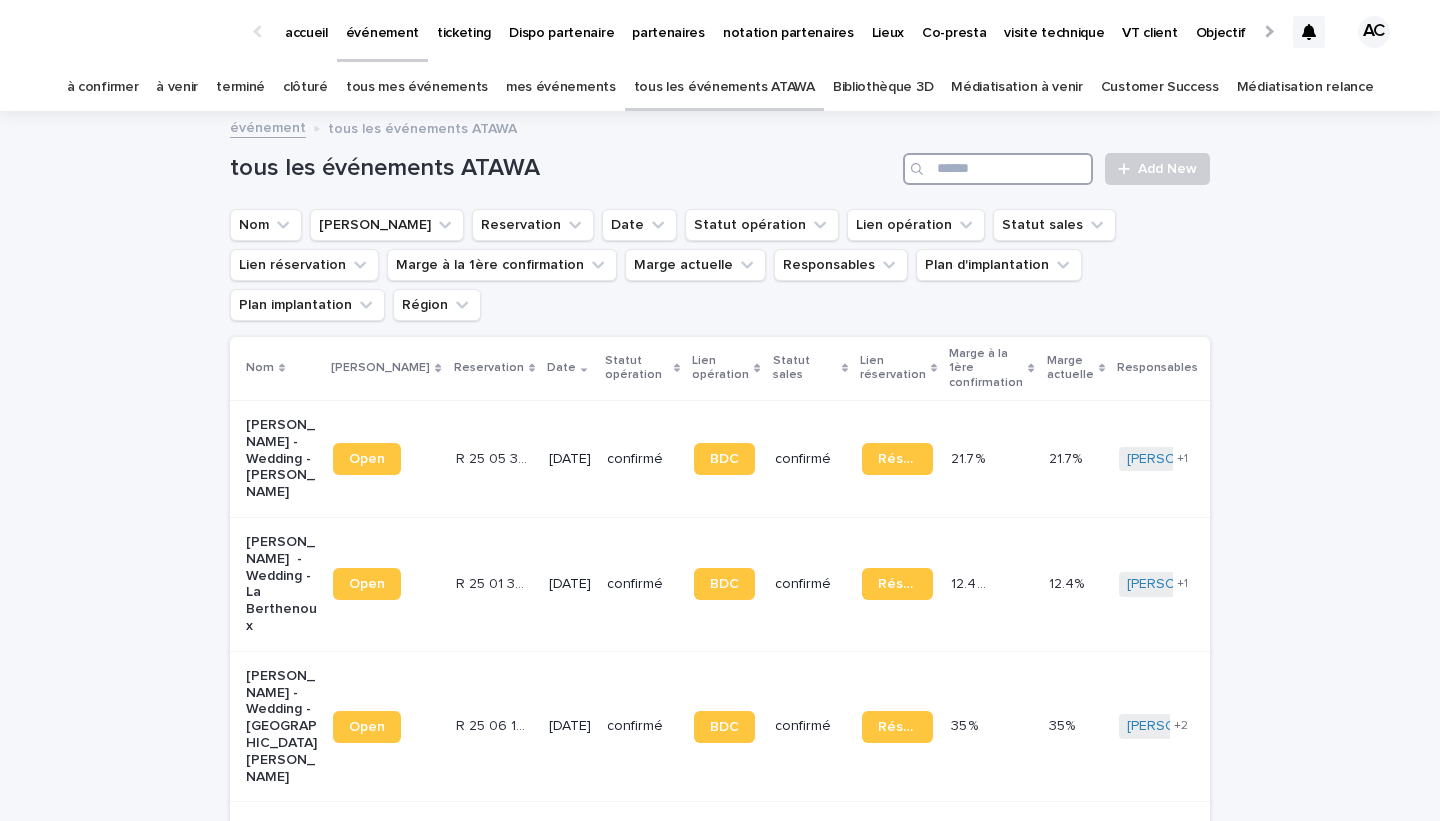 drag, startPoint x: 1017, startPoint y: 181, endPoint x: 1003, endPoint y: 176, distance: 14.866069 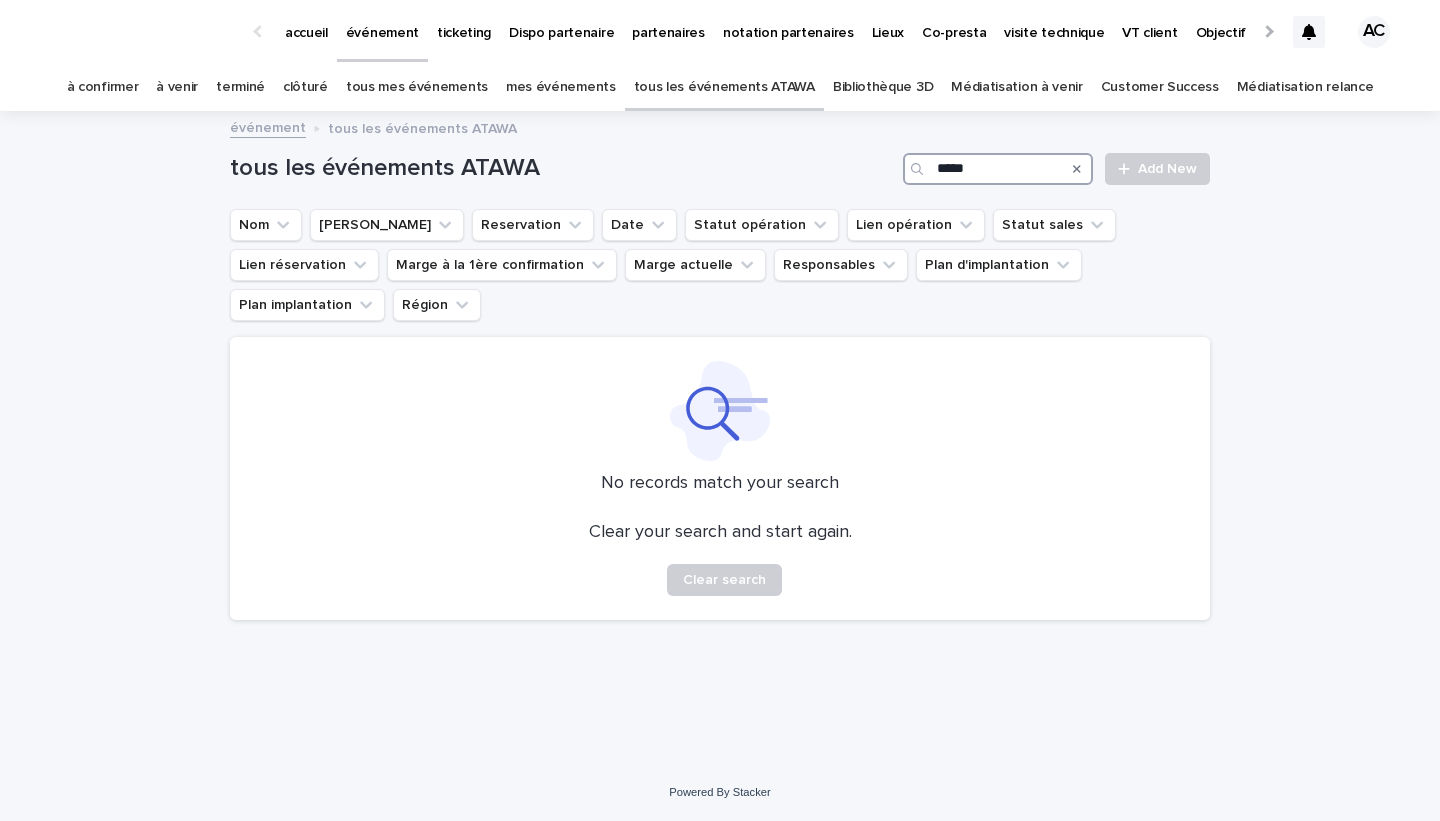 drag, startPoint x: 964, startPoint y: 169, endPoint x: 1002, endPoint y: 180, distance: 39.56008 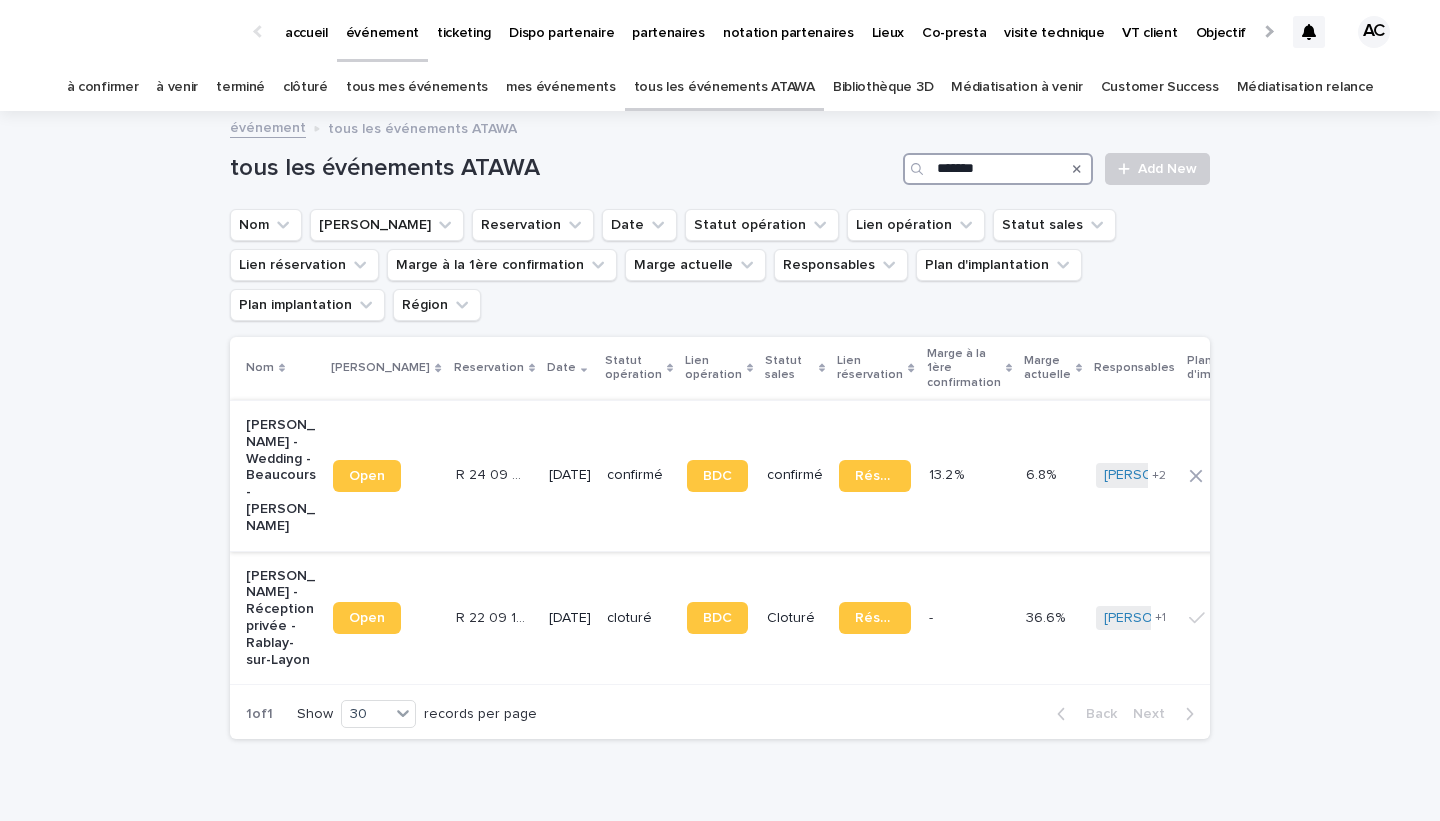 type on "*******" 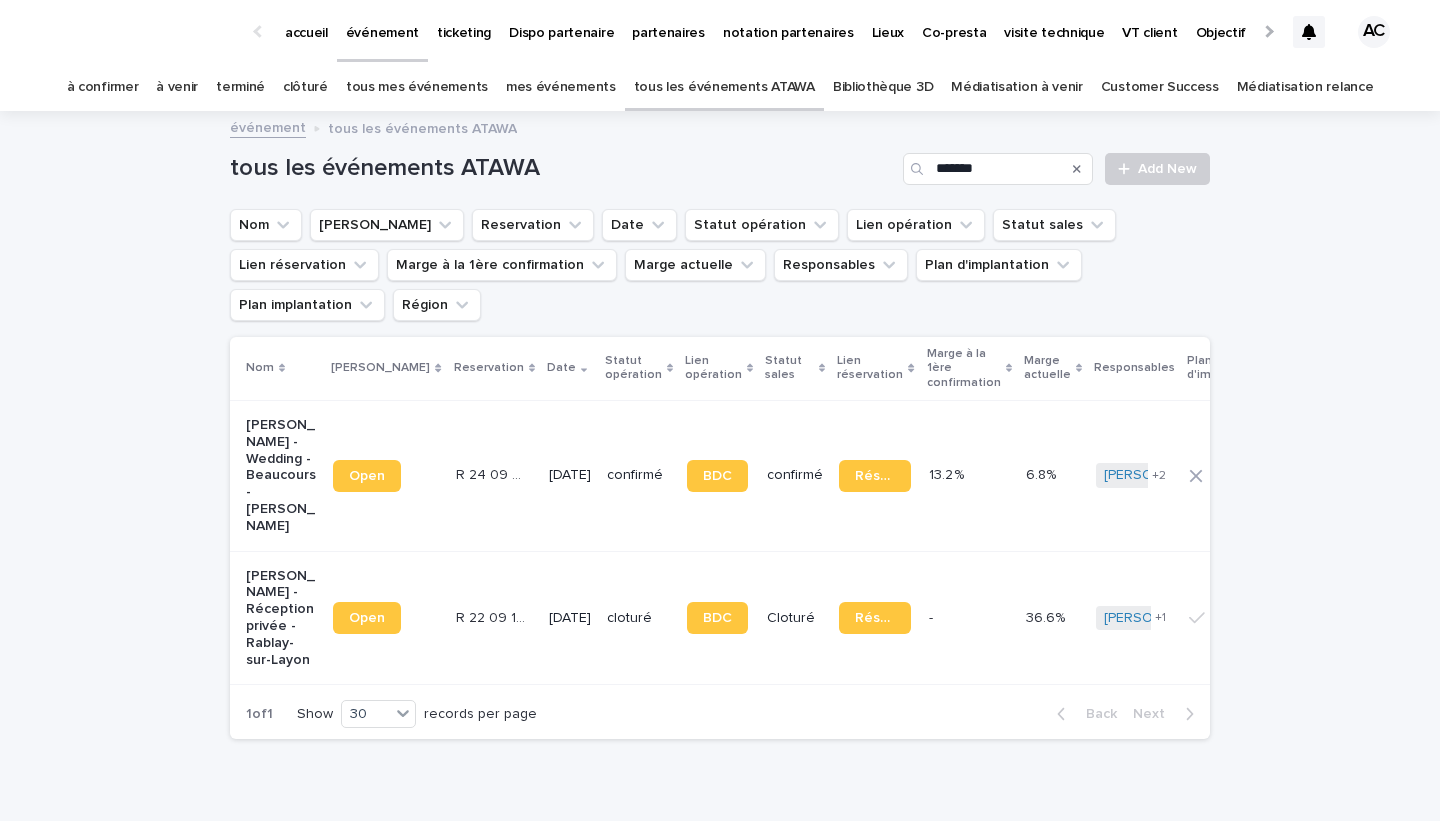 click on "Moïna STRAUSS - Wedding - Beaucours - Sauve" at bounding box center (281, 476) 